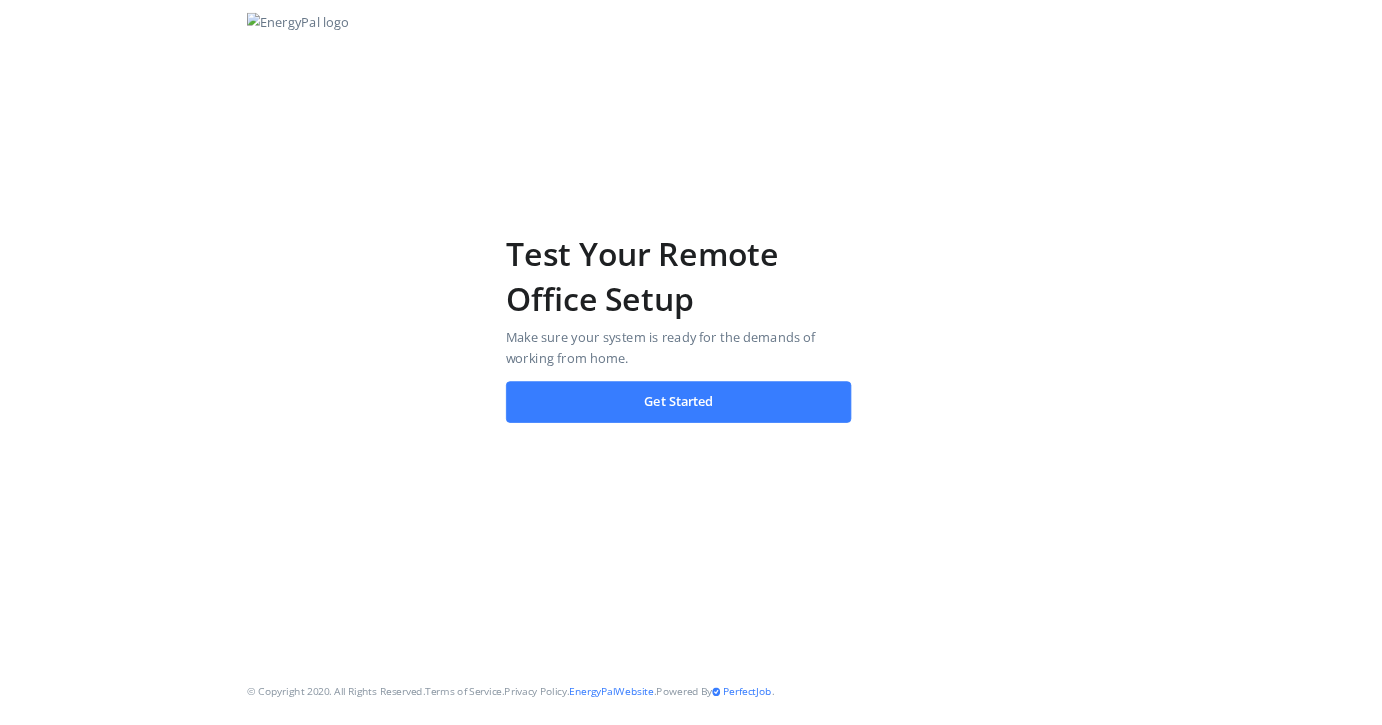 scroll, scrollTop: 0, scrollLeft: 0, axis: both 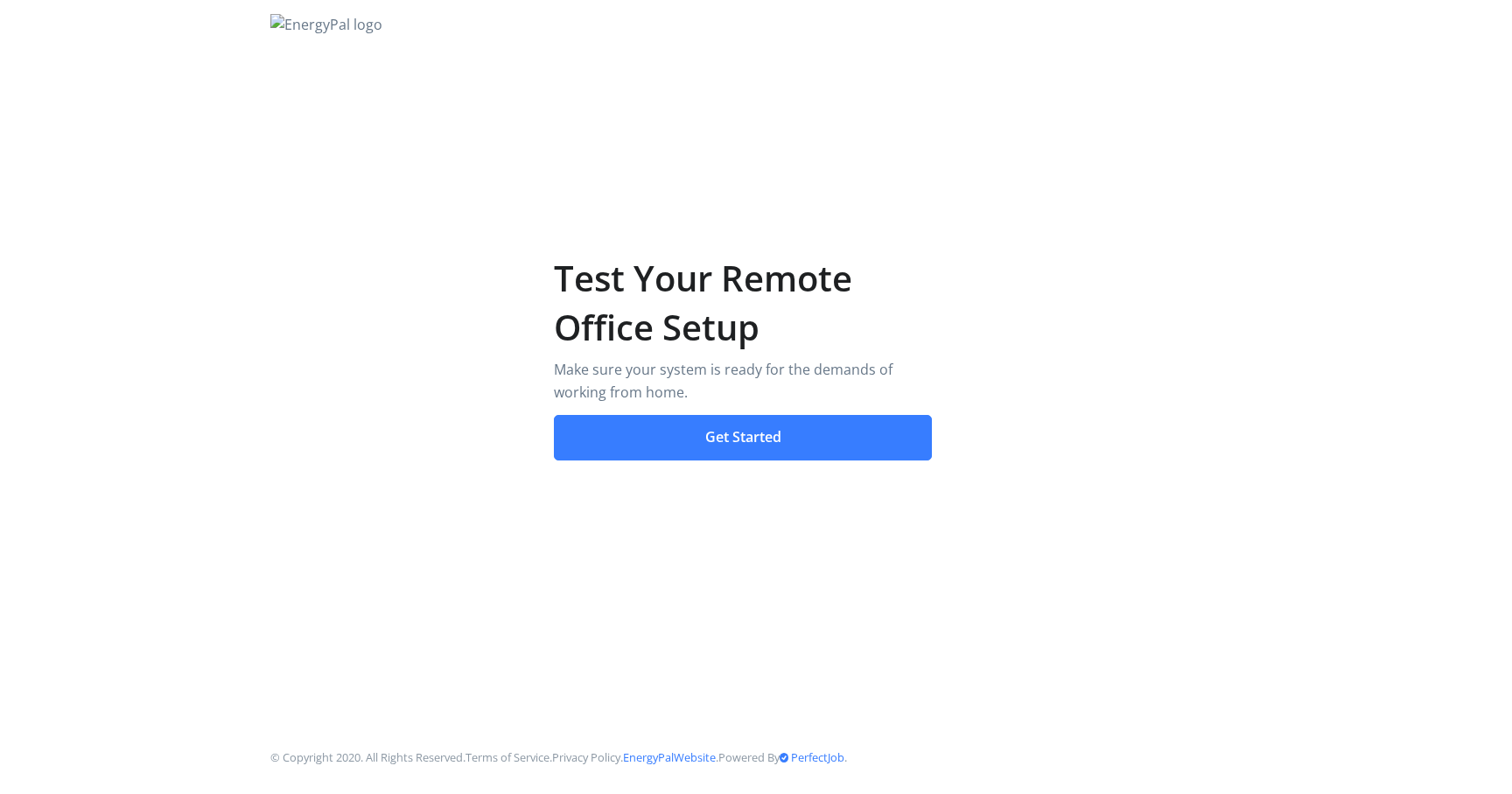click on "Get Started" at bounding box center [743, 438] 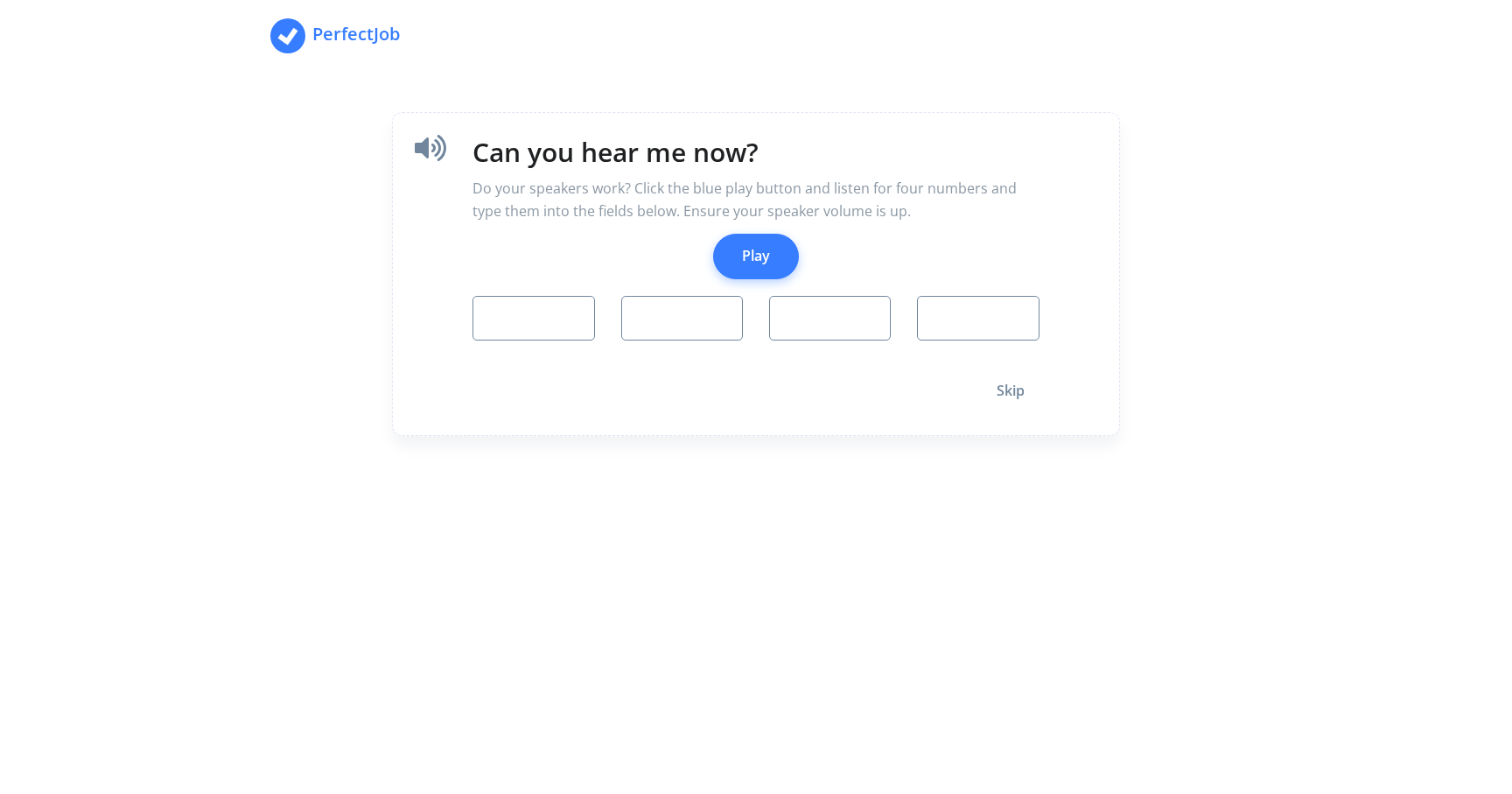 click on "Play" at bounding box center (756, 256) 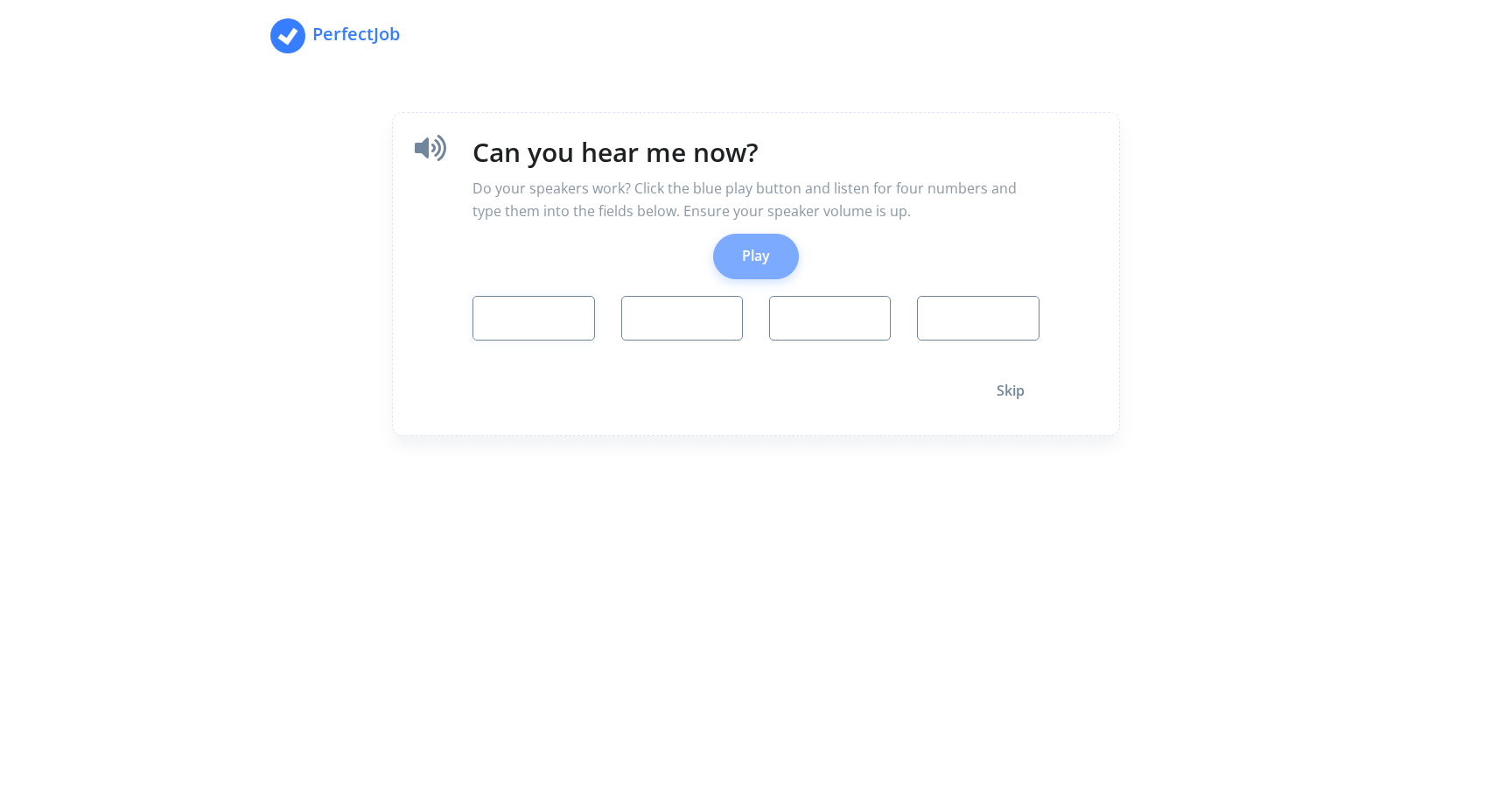 type on "3" 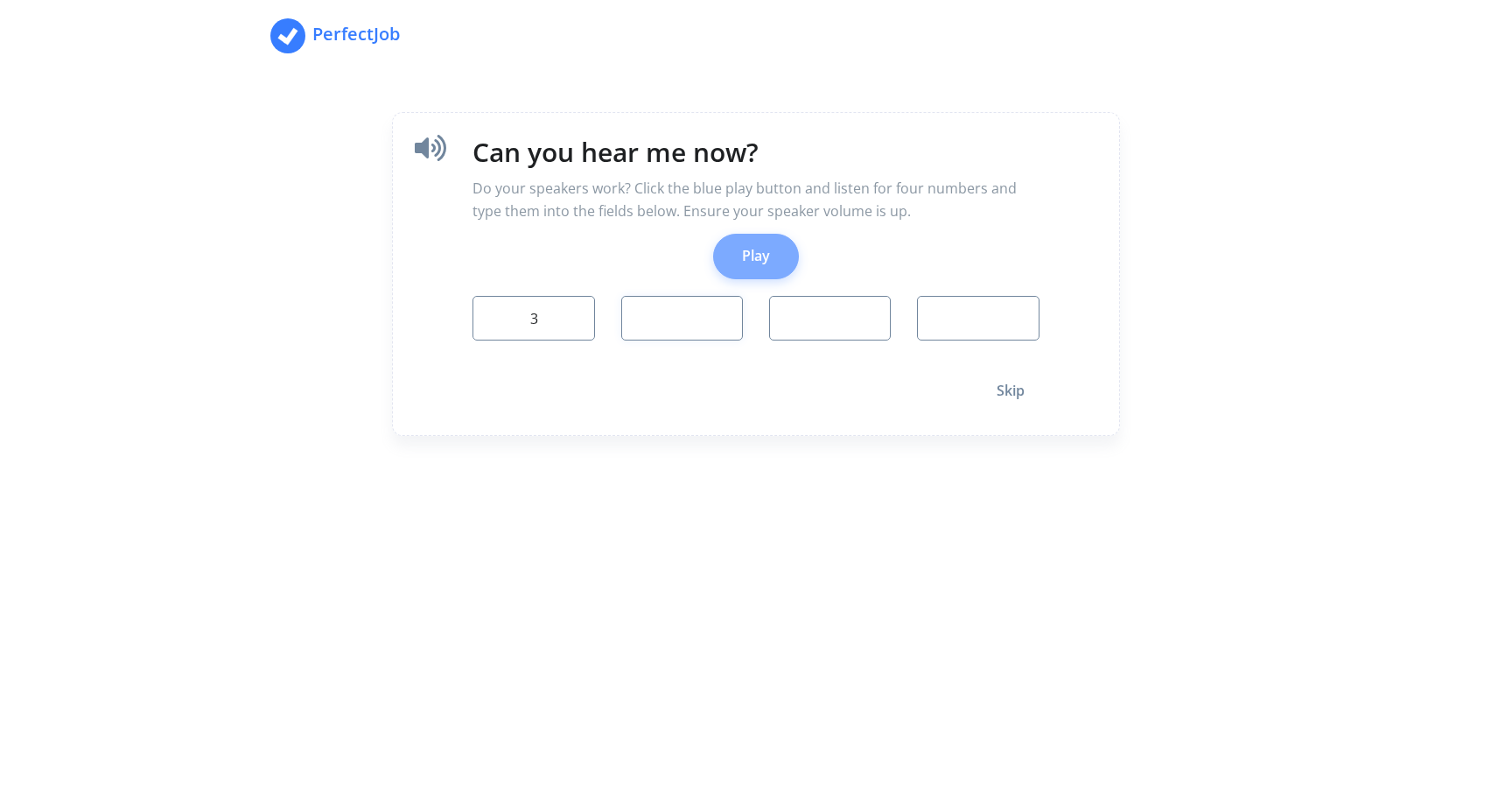 type on "3" 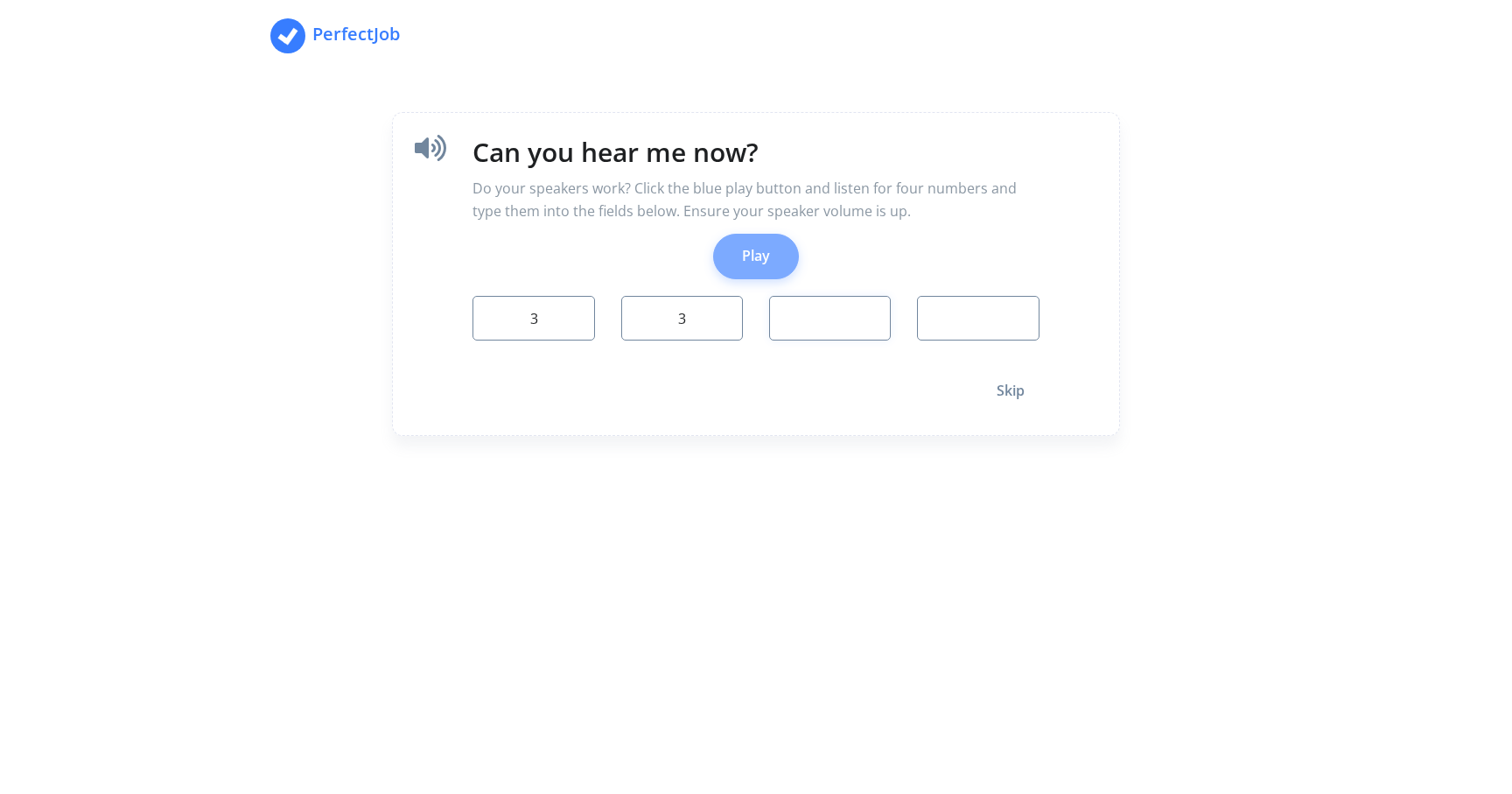 type on "2" 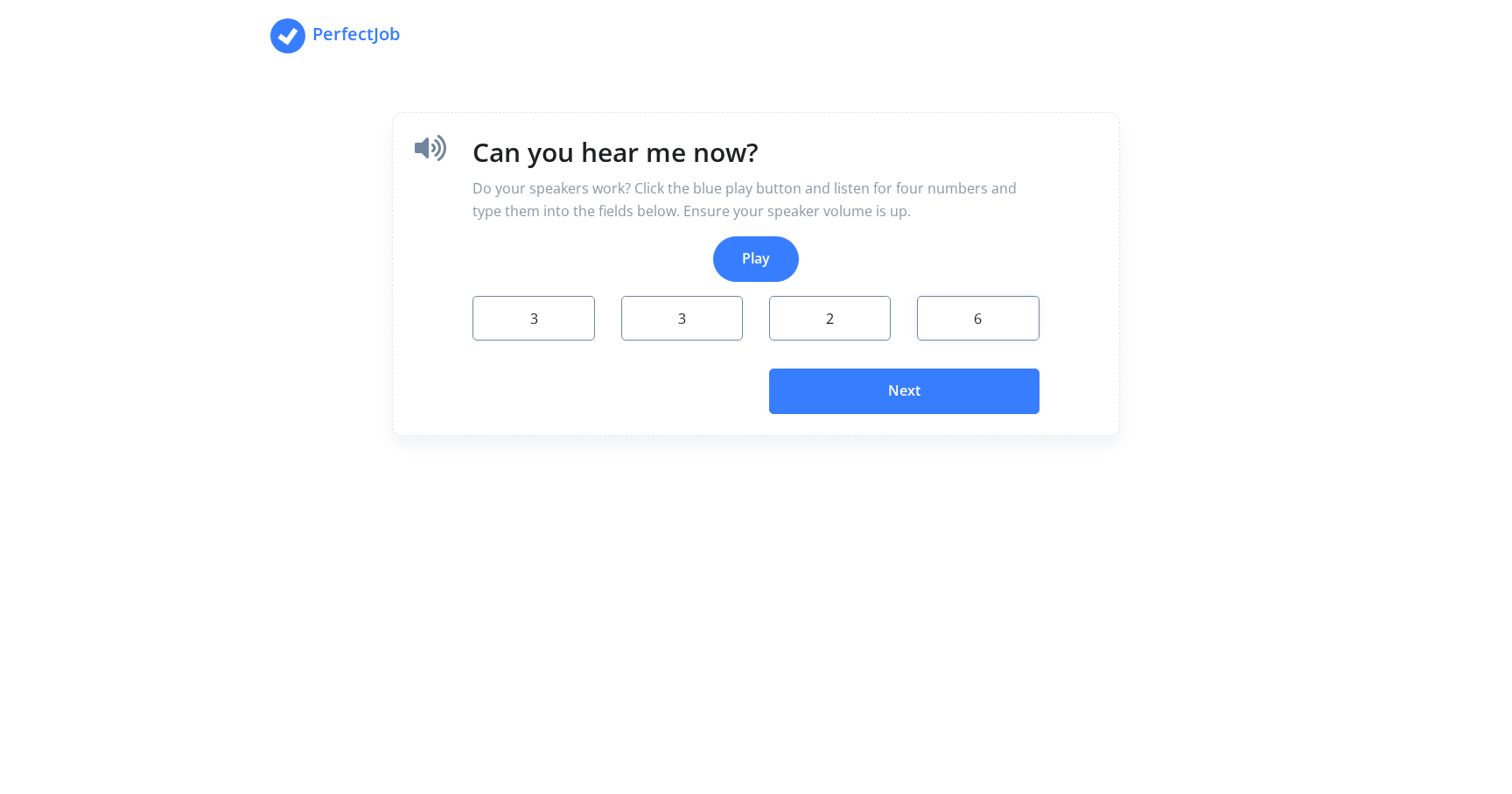 type on "6" 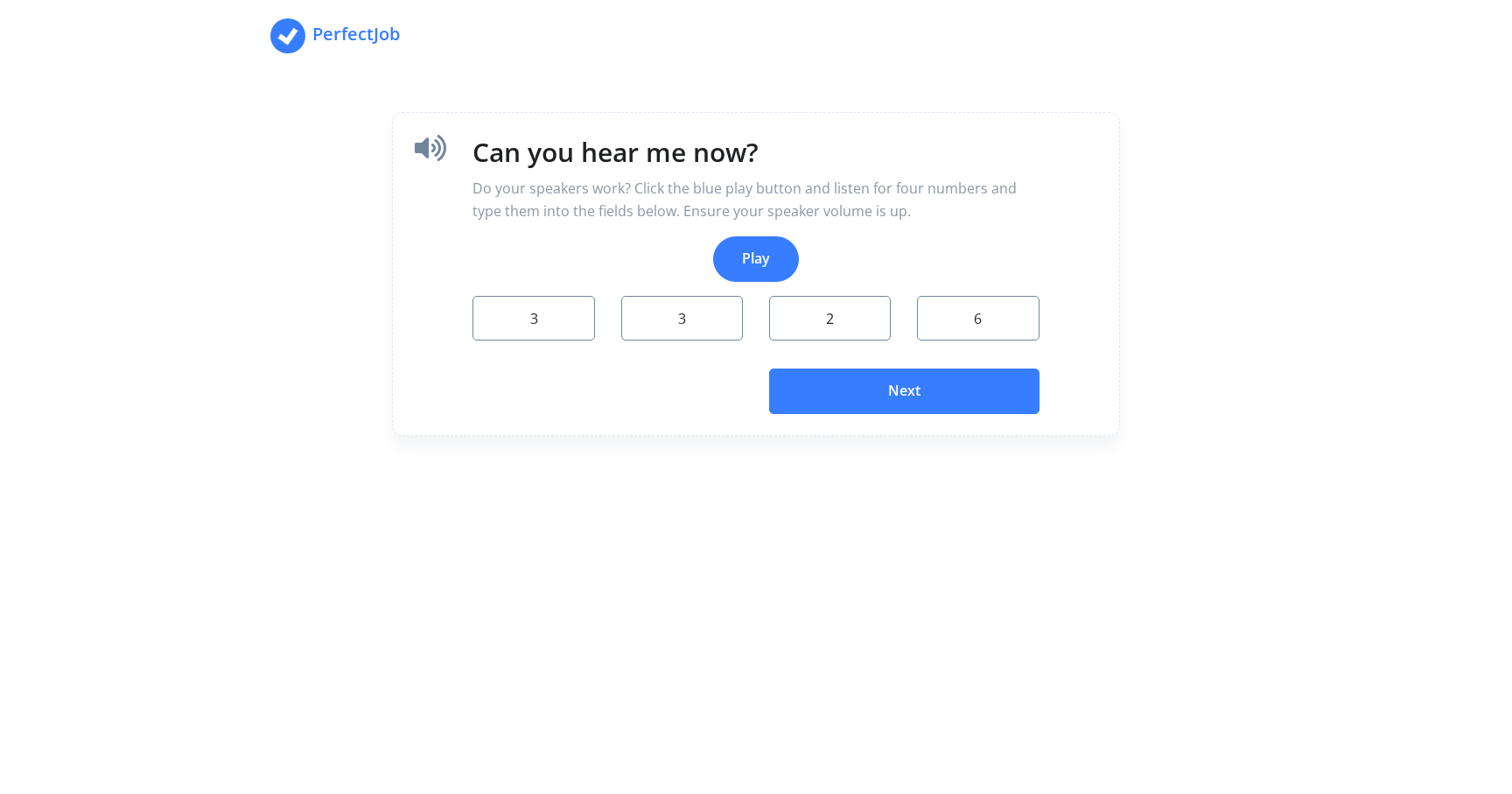 click on "Next" at bounding box center (904, 391) 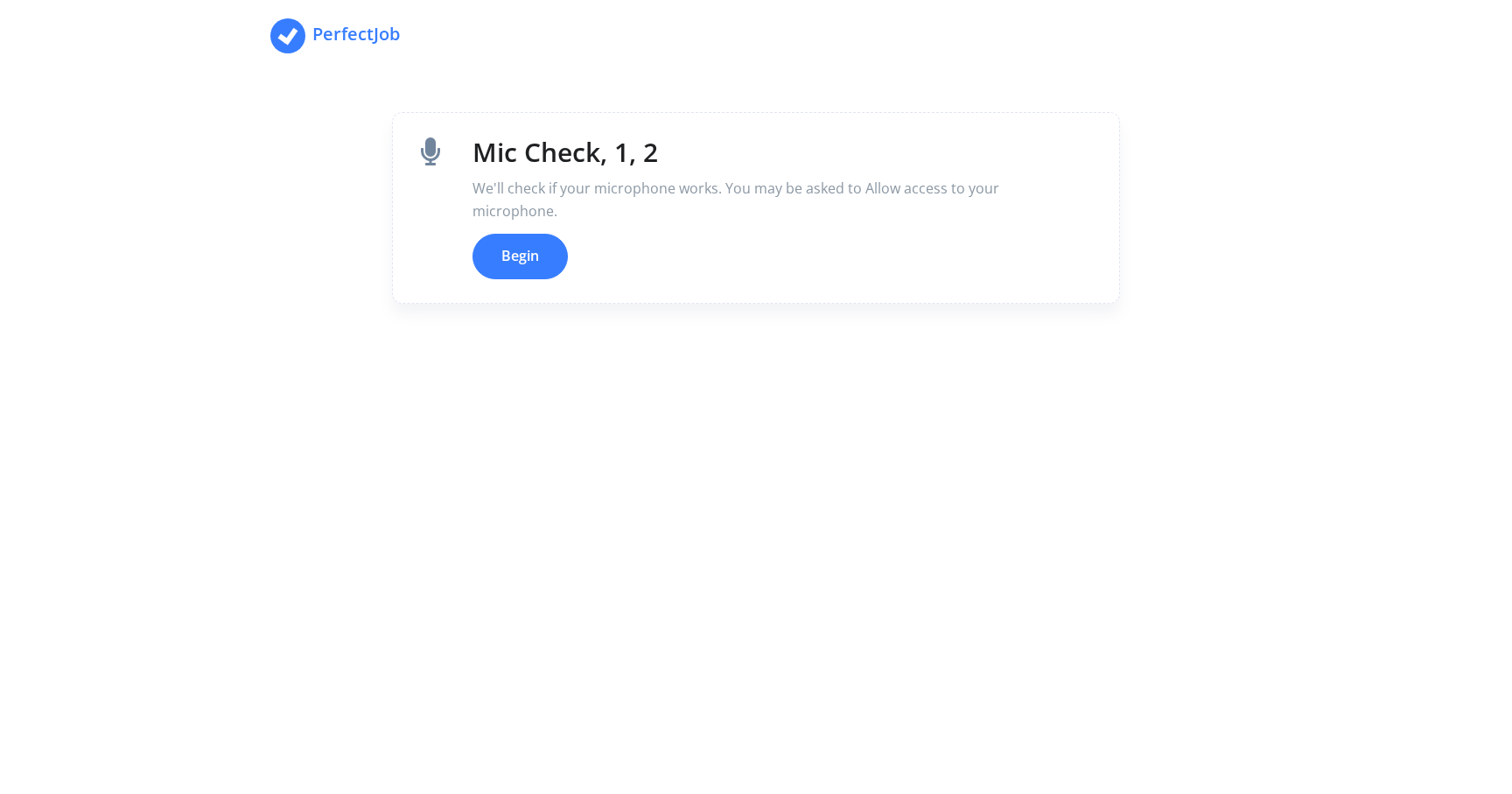 click on "Begin" at bounding box center [520, 256] 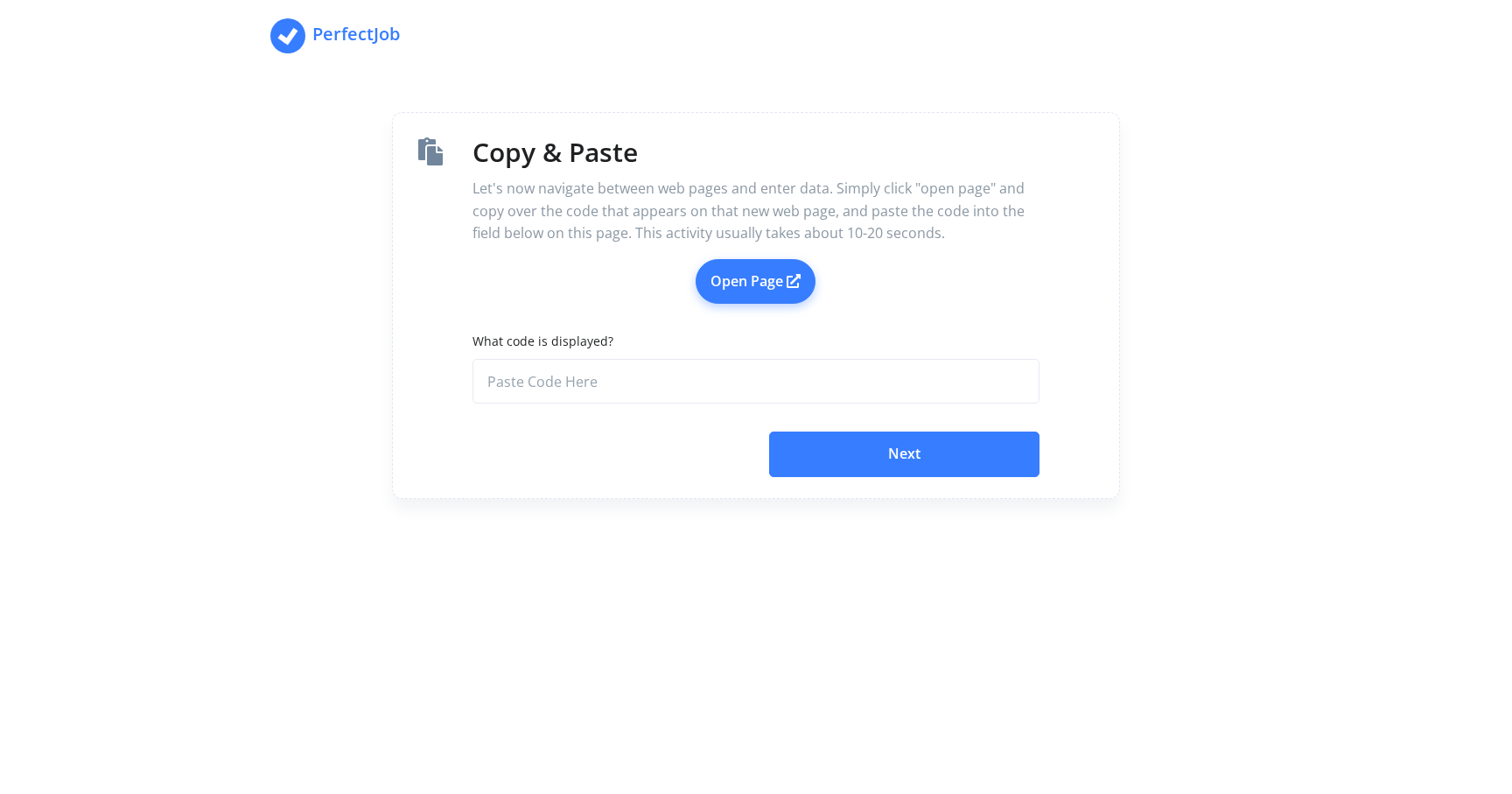 click on "Open Page" at bounding box center [755, 282] 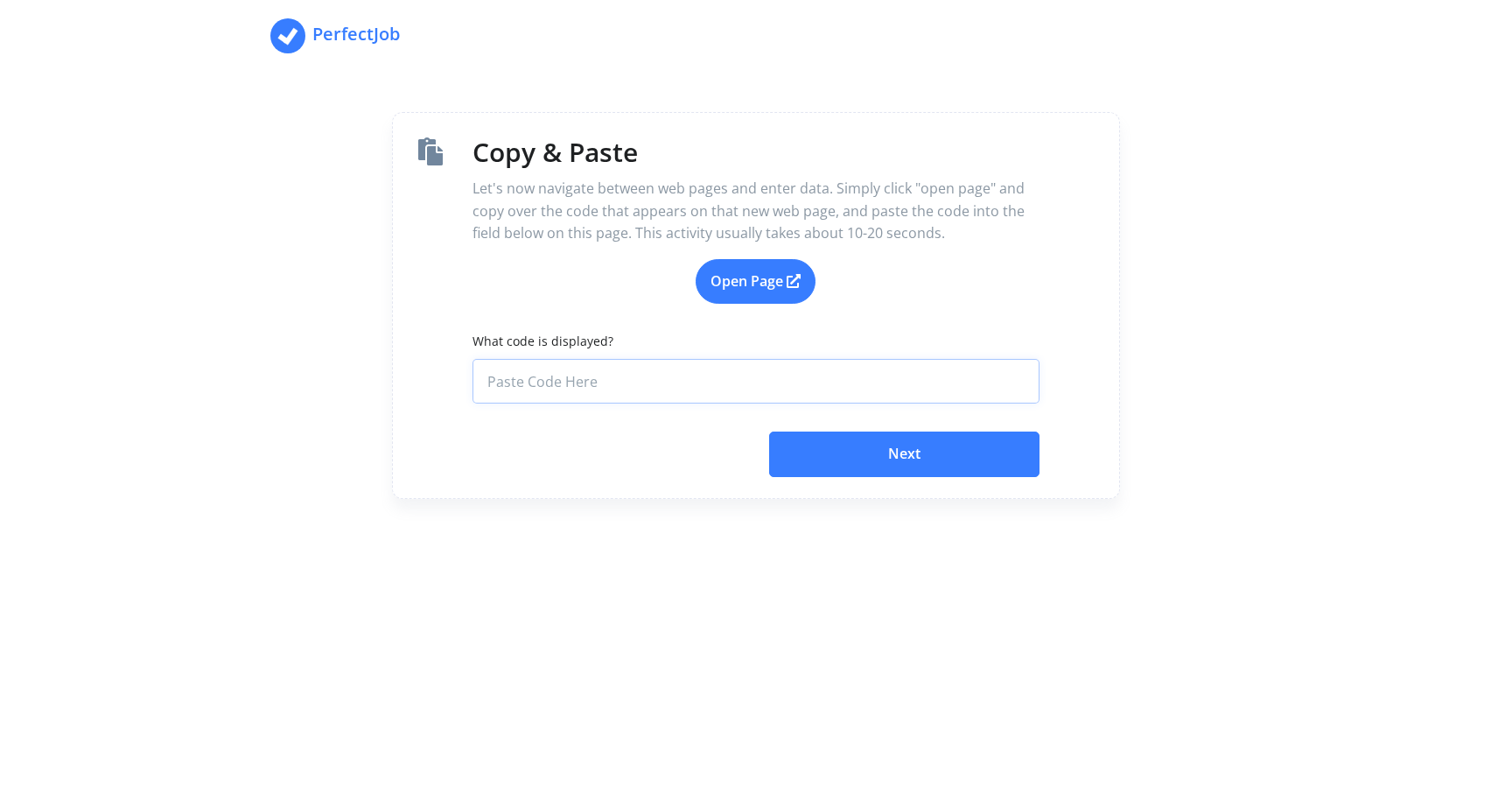 click on "What code is displayed?" at bounding box center [755, 382] 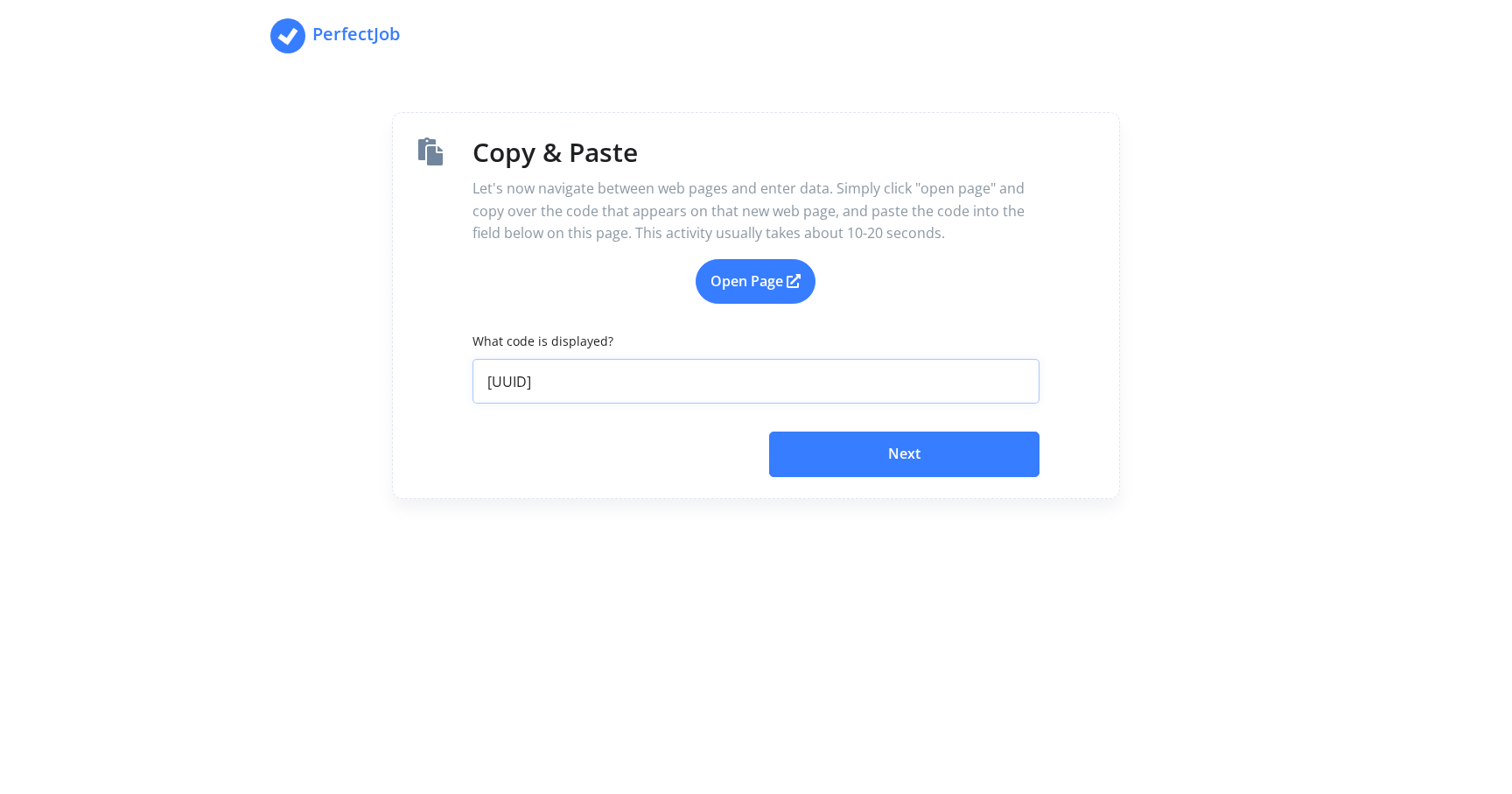 type on "[UUID]" 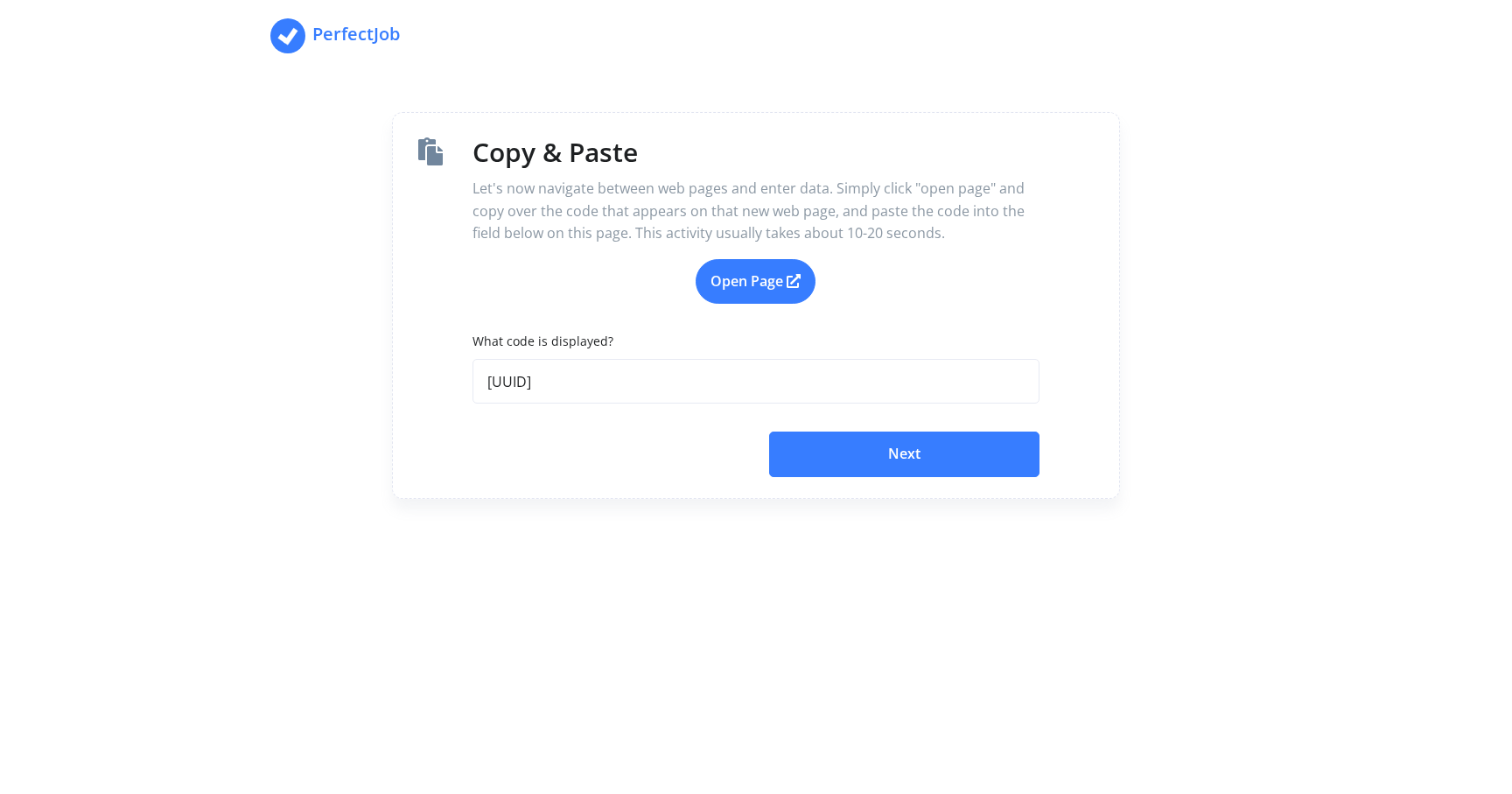 click on "Next" at bounding box center (904, 454) 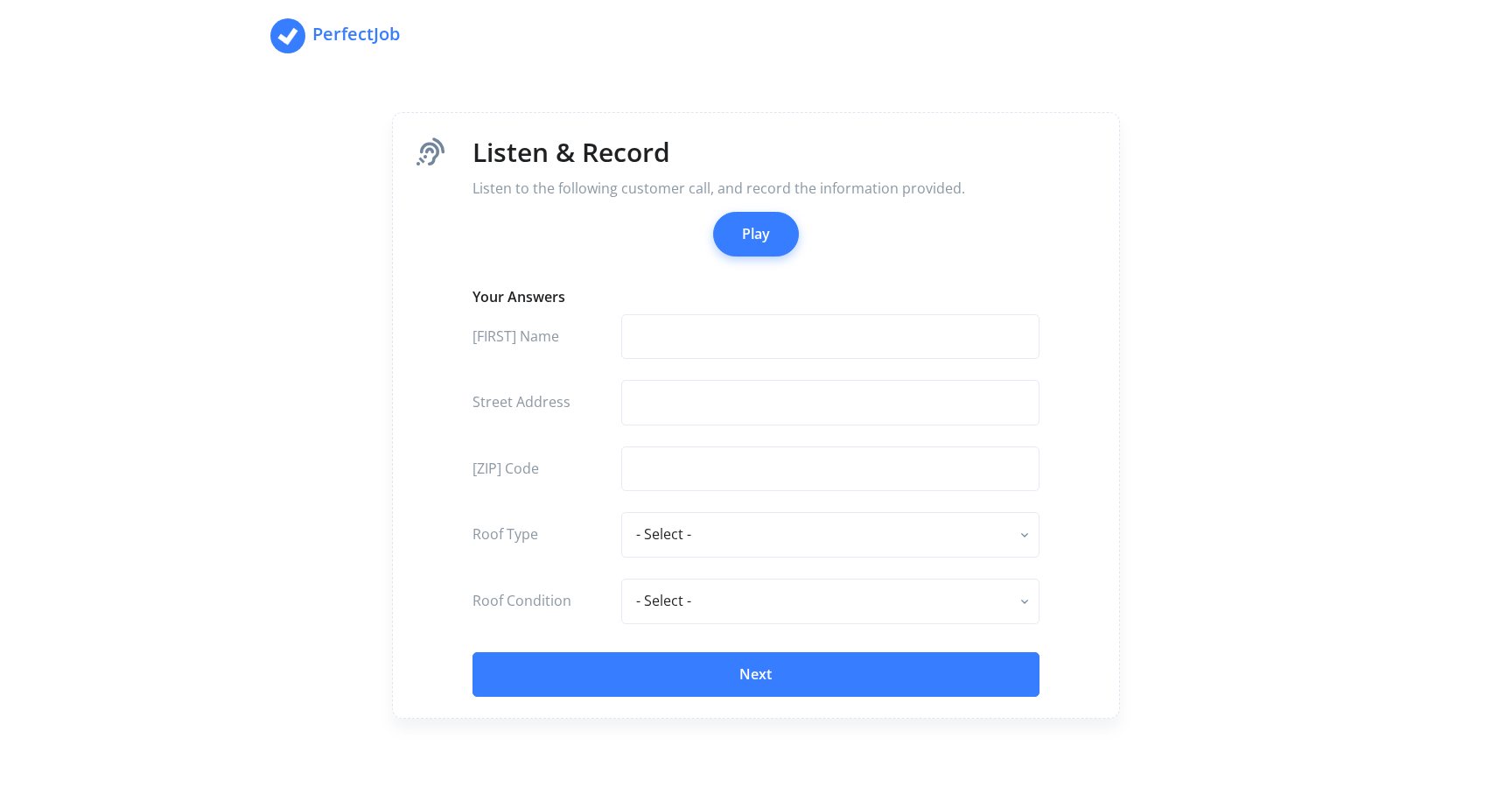 click on "Play" at bounding box center [756, 235] 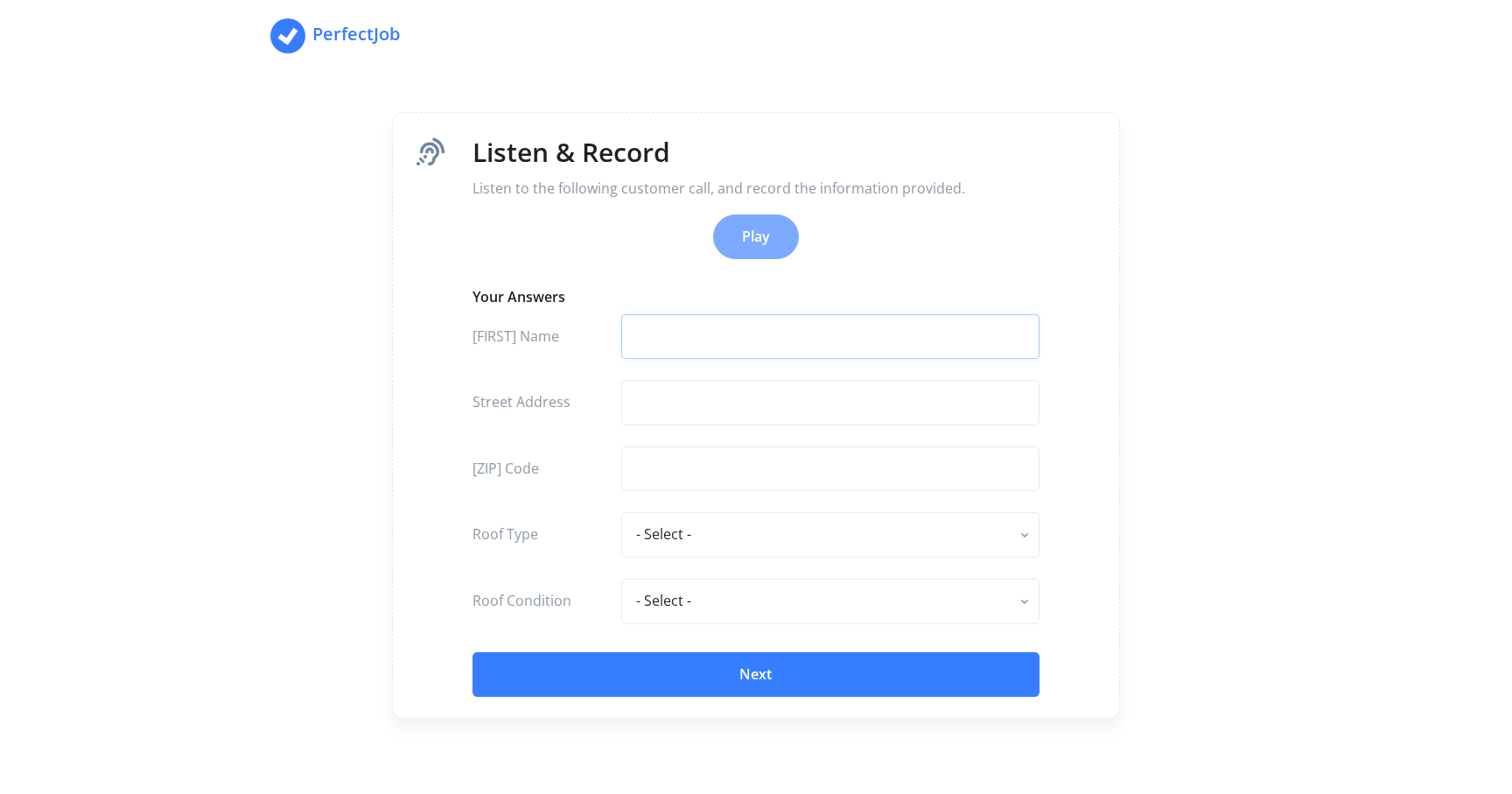 click at bounding box center (830, 337) 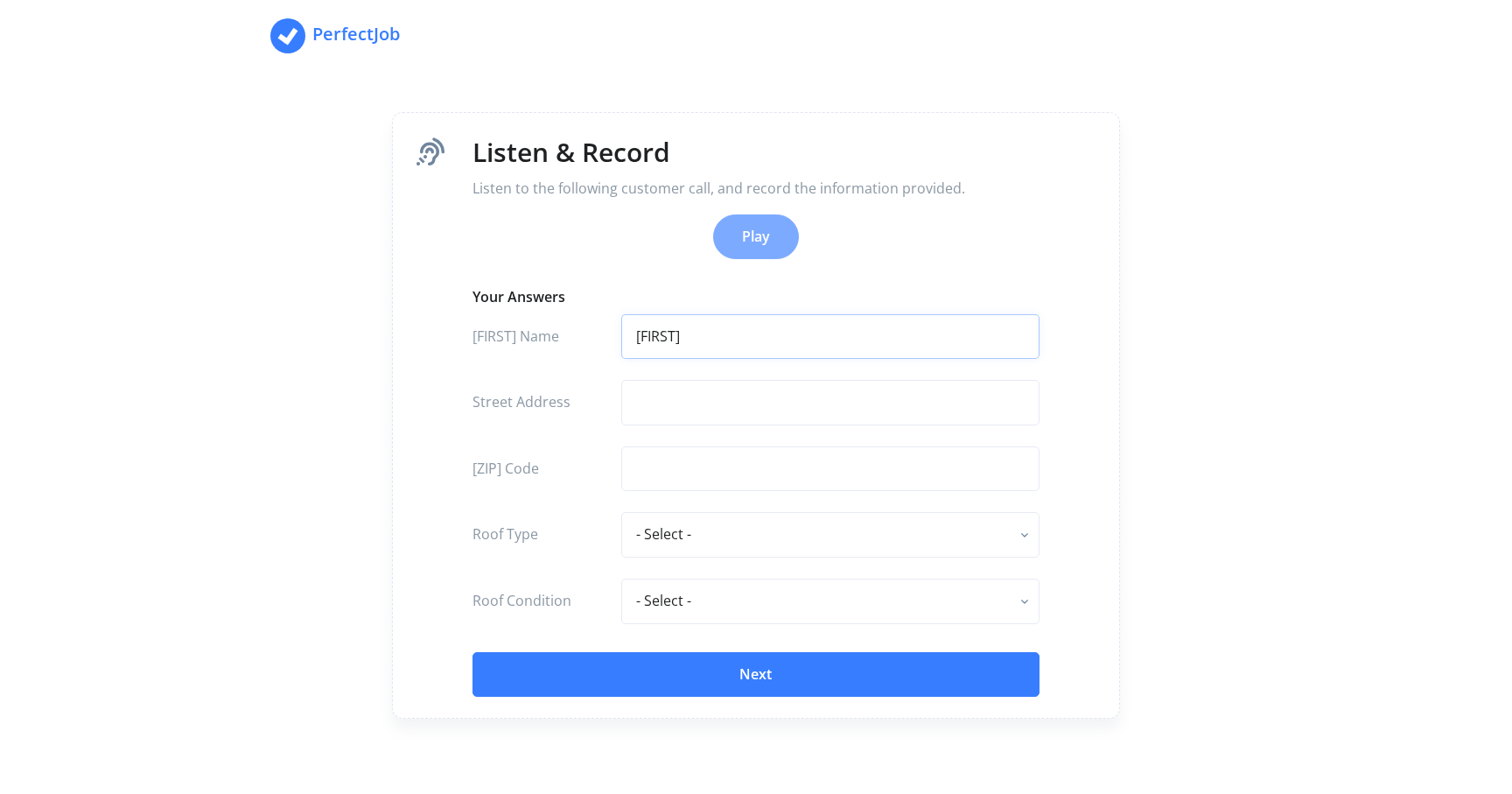 type on "[FIRST]" 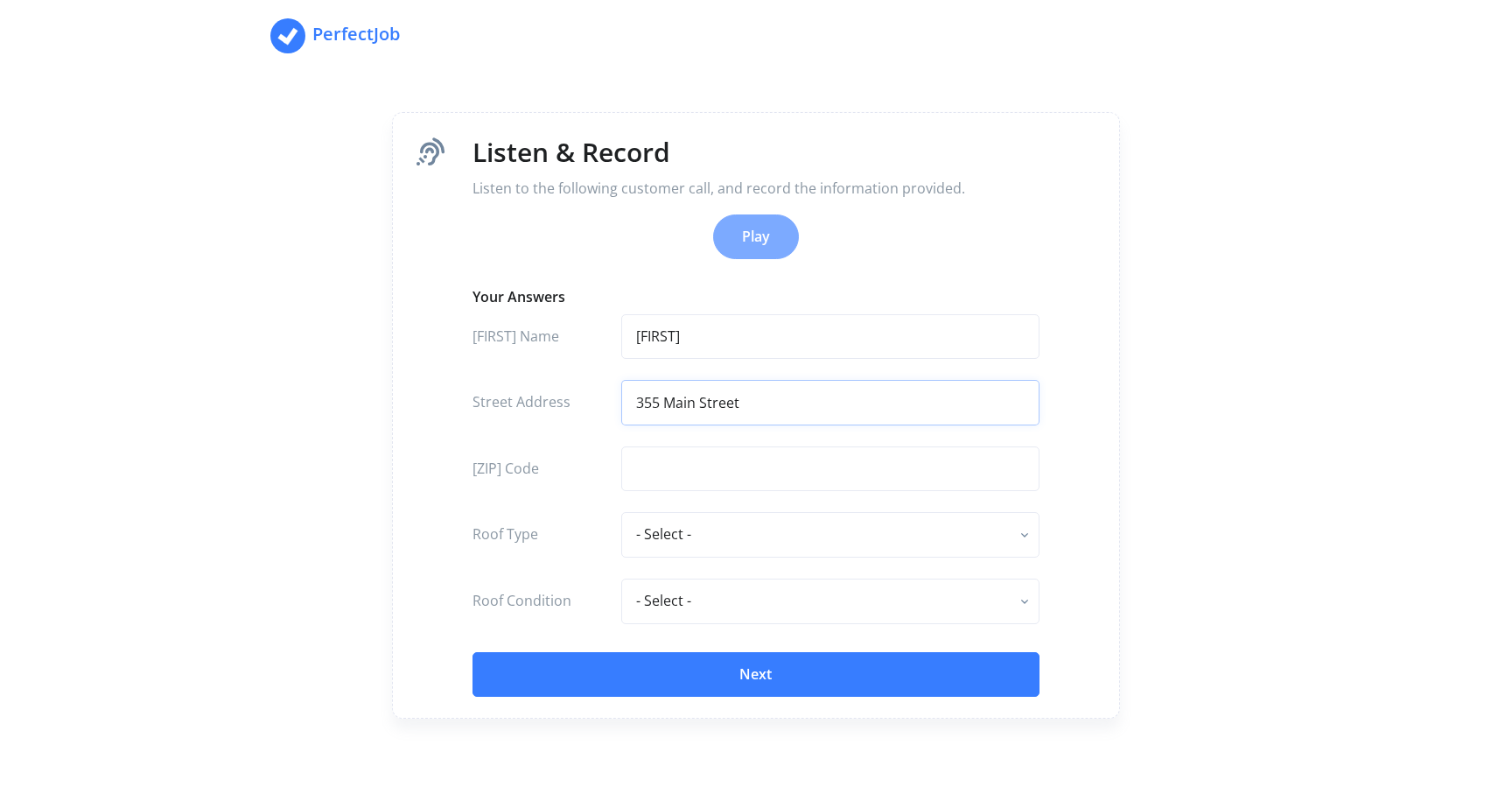 type on "355 Main Street" 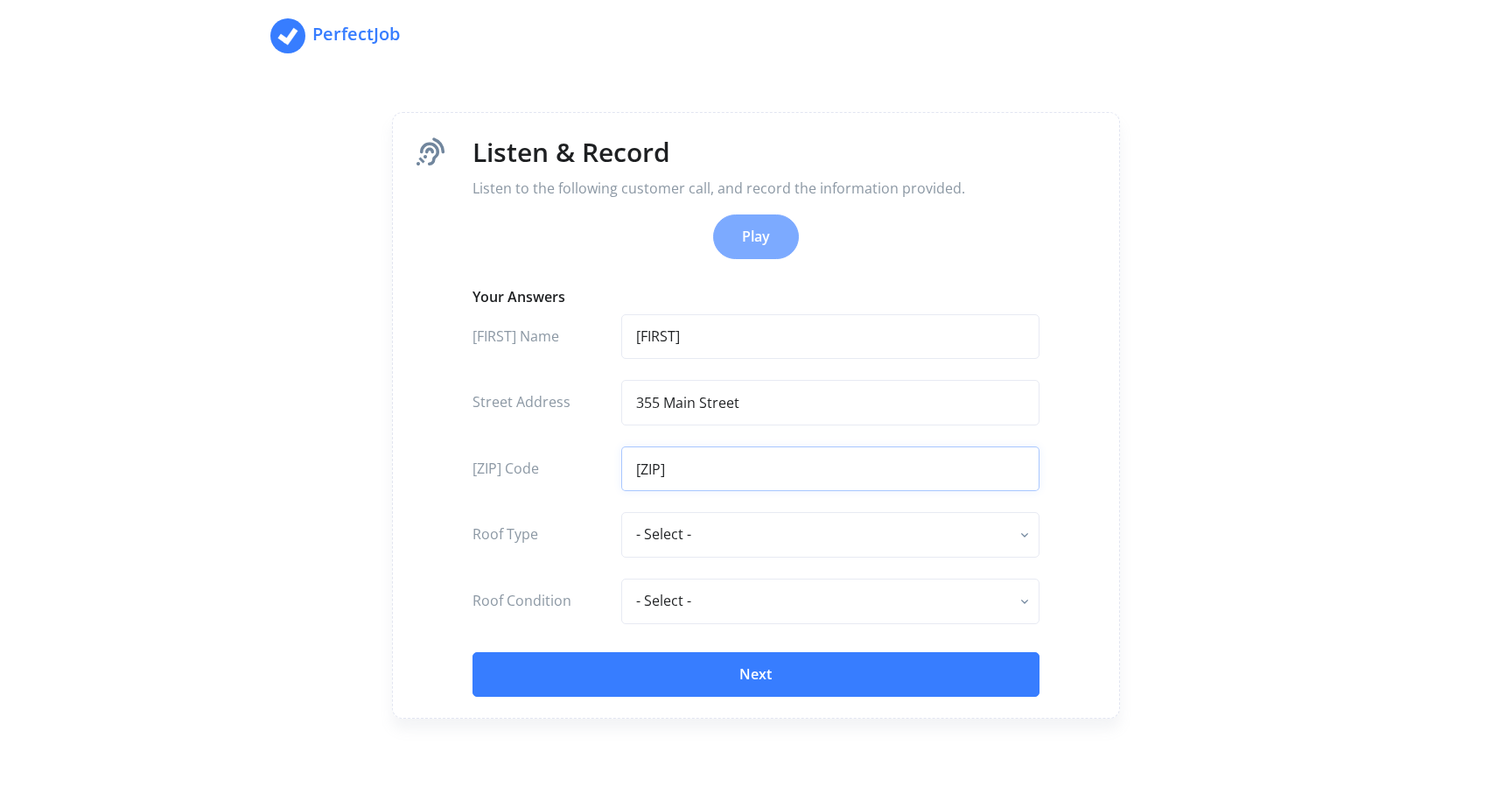 type on "[ZIP]" 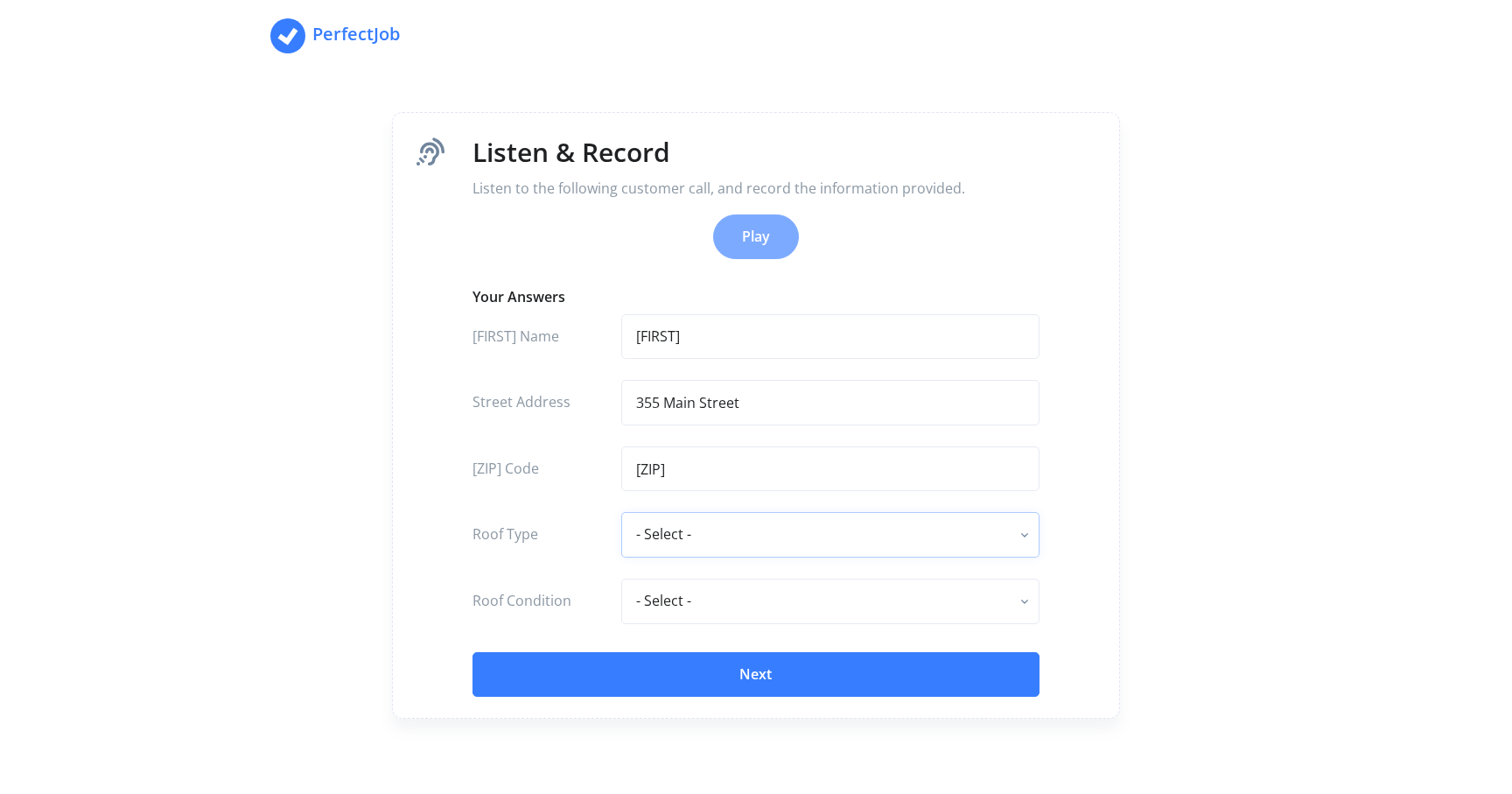 click on "- Select - flat - rolled composition composition shingle clay tile concrete tile metal" at bounding box center [830, 535] 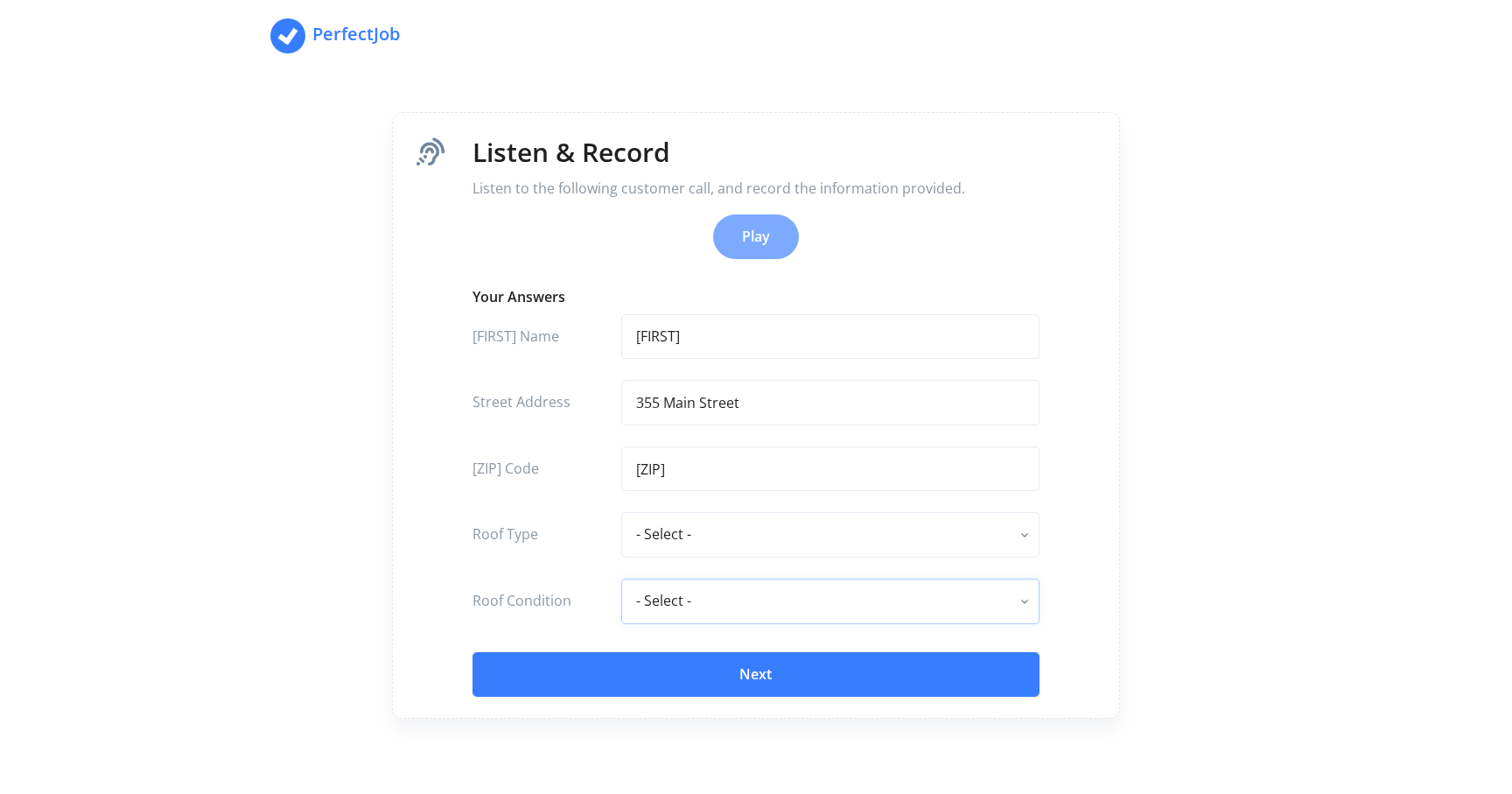click on "- Select - excellent very good good fair poor" at bounding box center [830, 601] 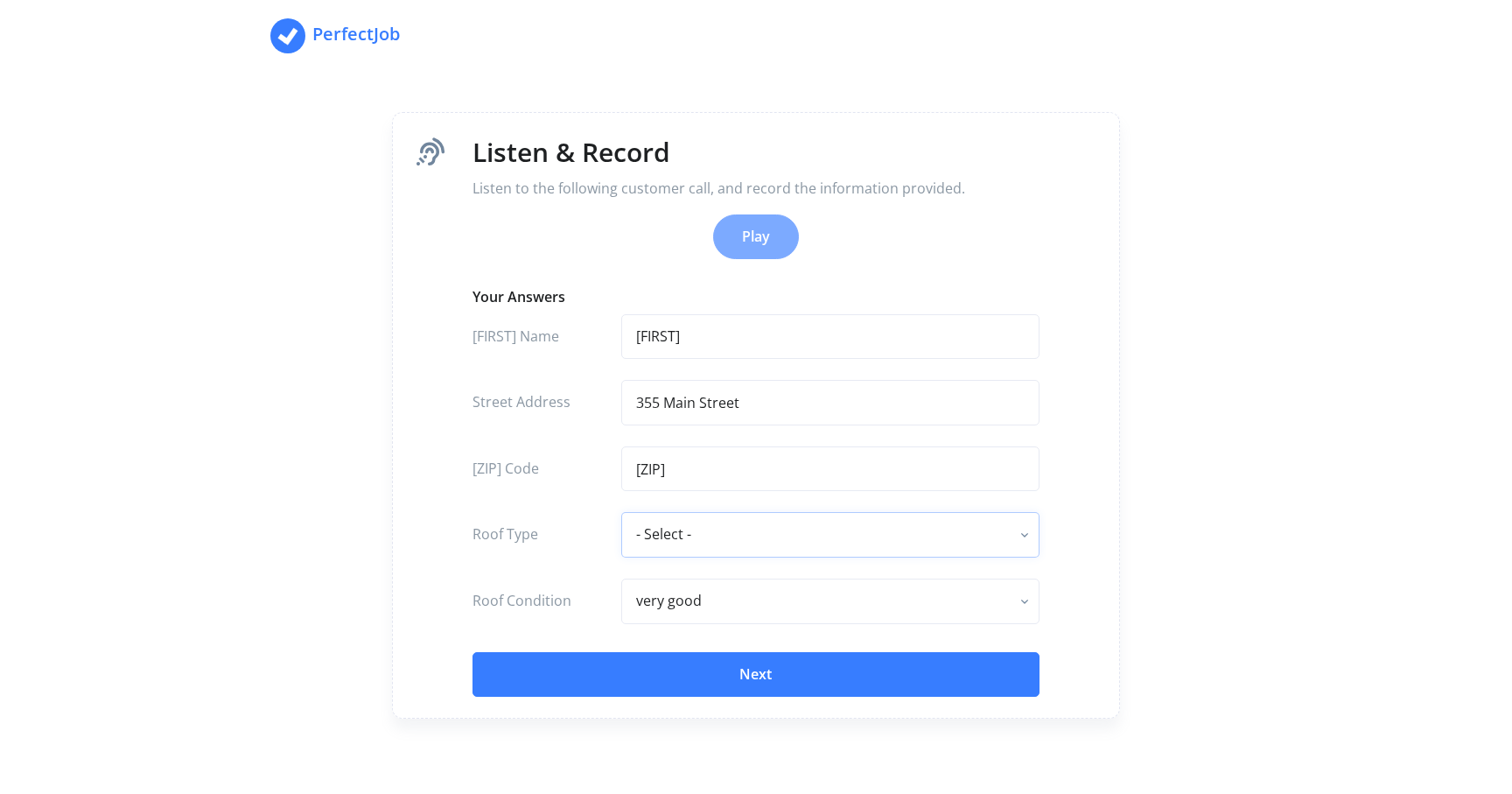 click on "- Select - flat - rolled composition composition shingle clay tile concrete tile metal" at bounding box center (830, 535) 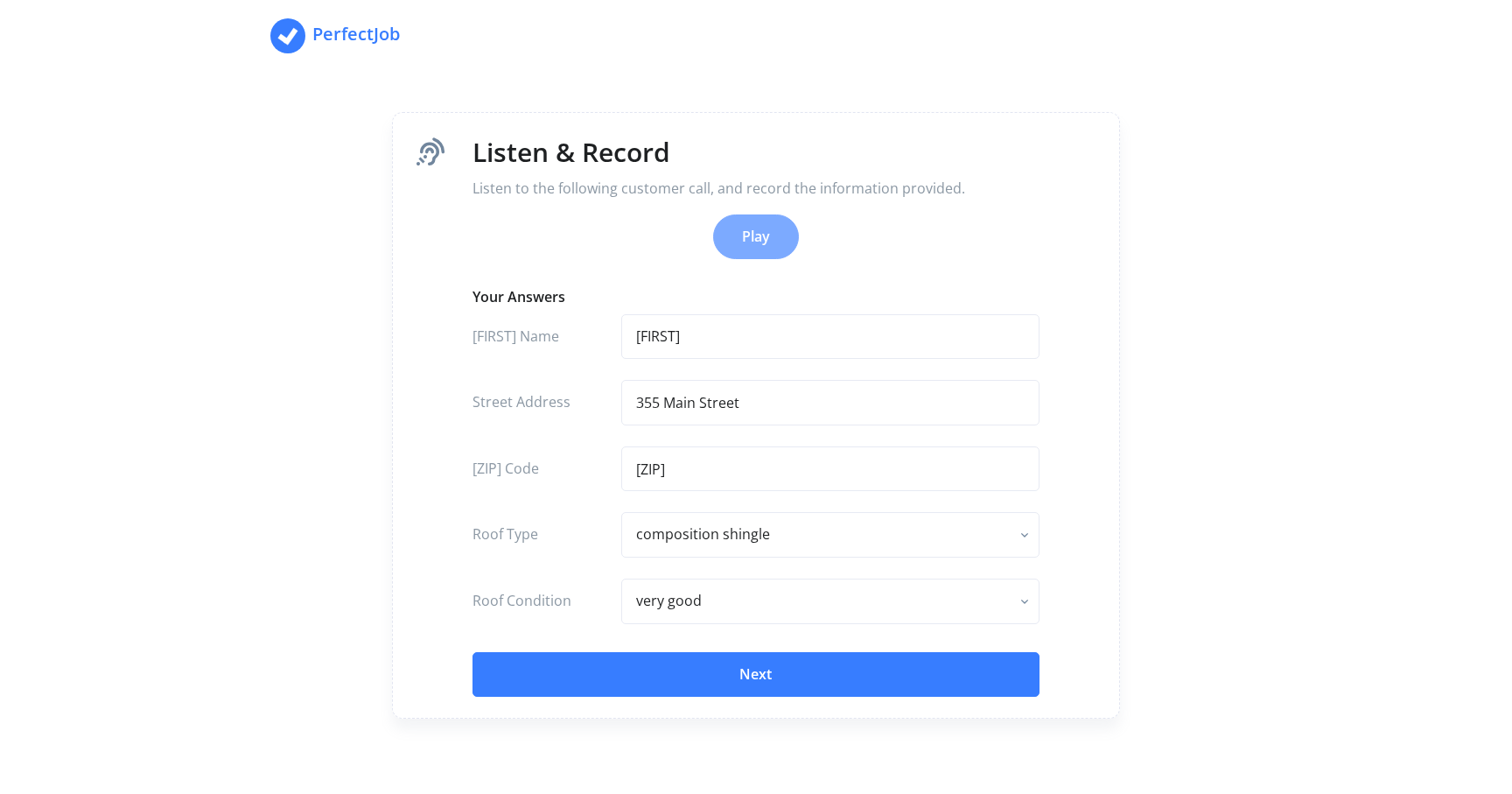 click on "Next" at bounding box center (755, 675) 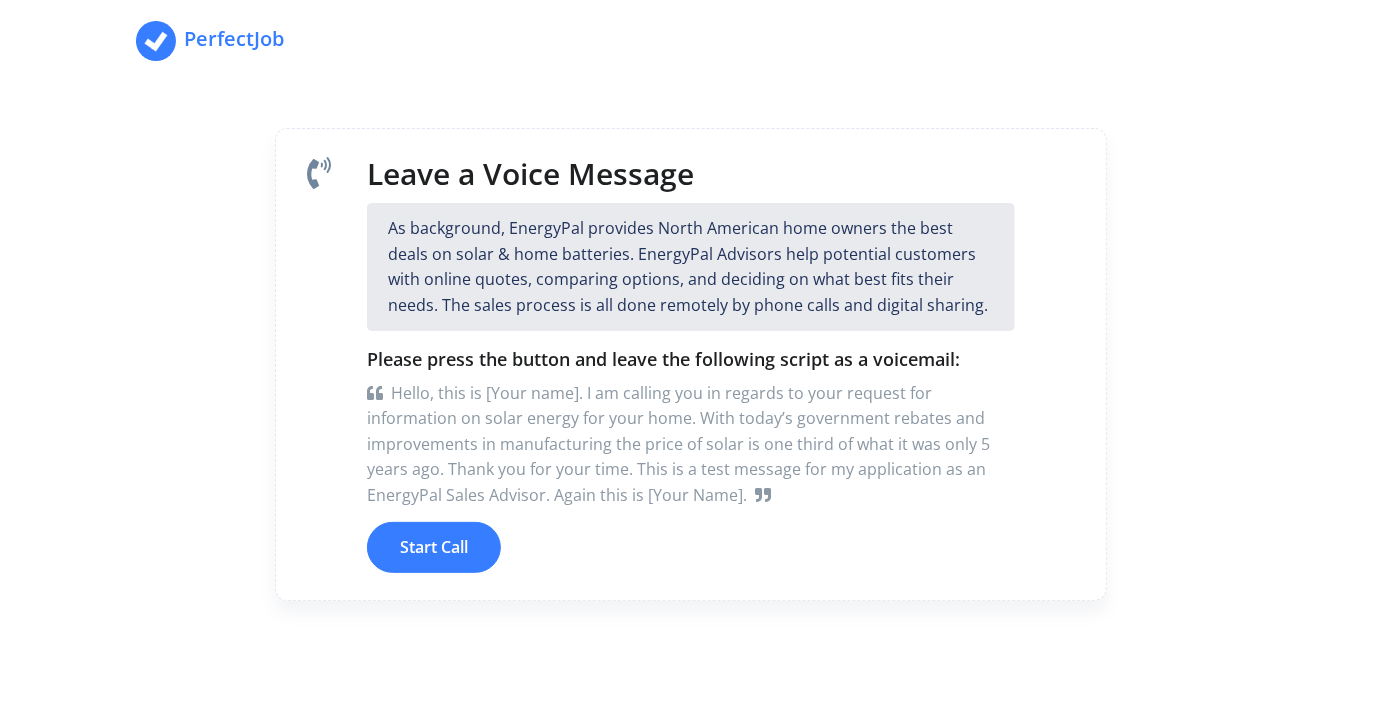 click on "Start Call" at bounding box center (434, 548) 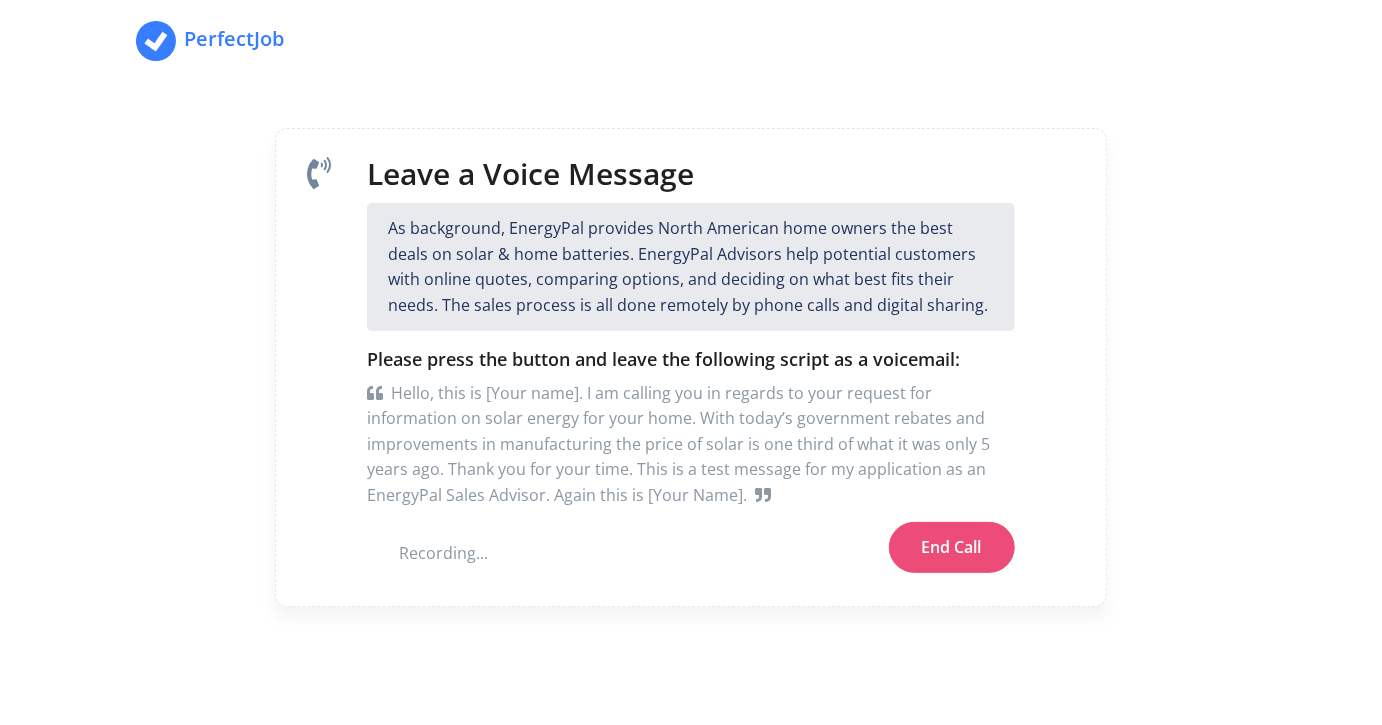 click on "End Call" at bounding box center (952, 548) 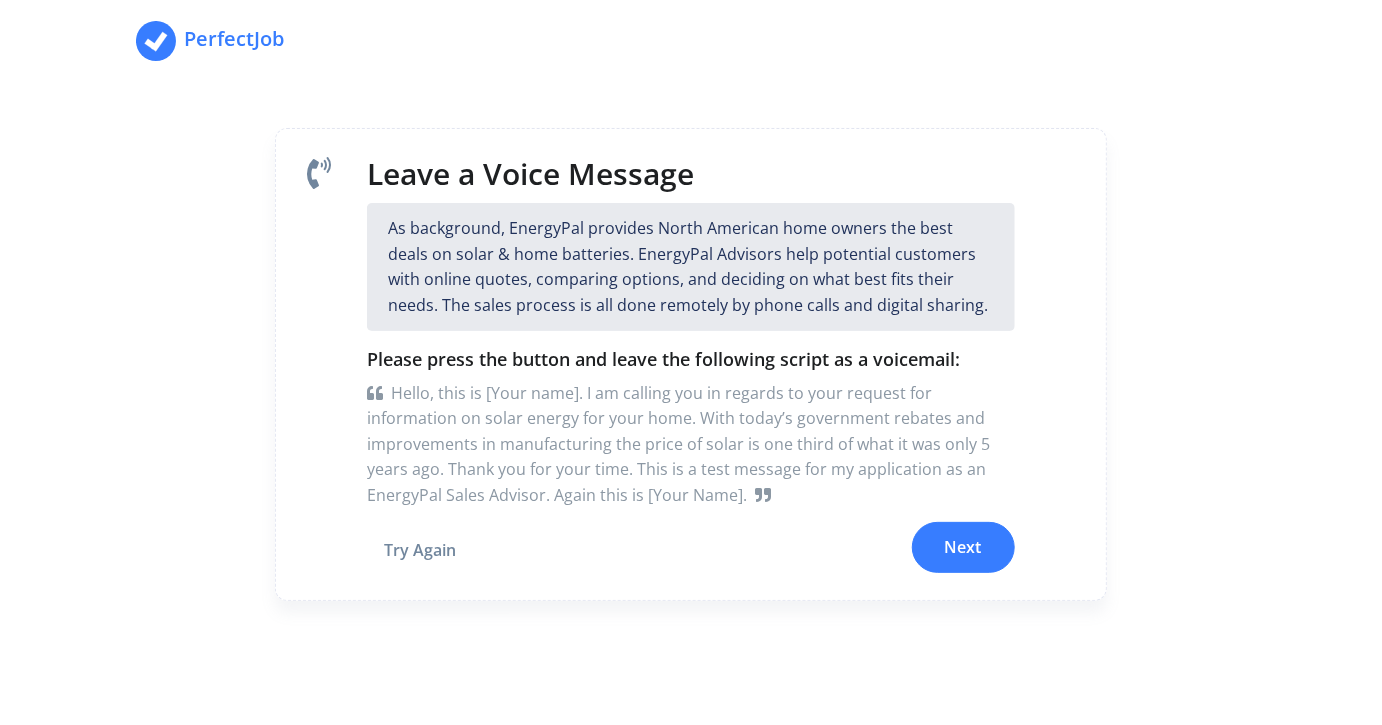 click on "Next" at bounding box center (963, 548) 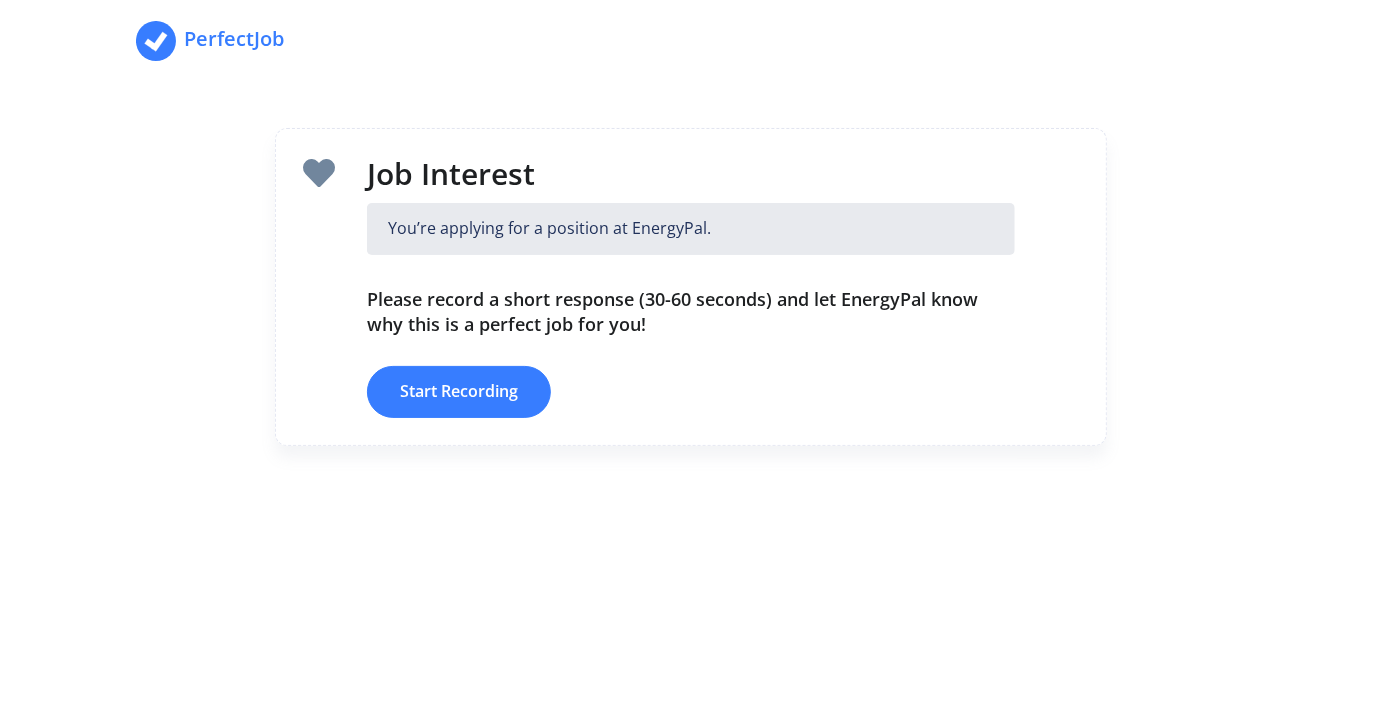 click on "Start Recording" at bounding box center [459, 392] 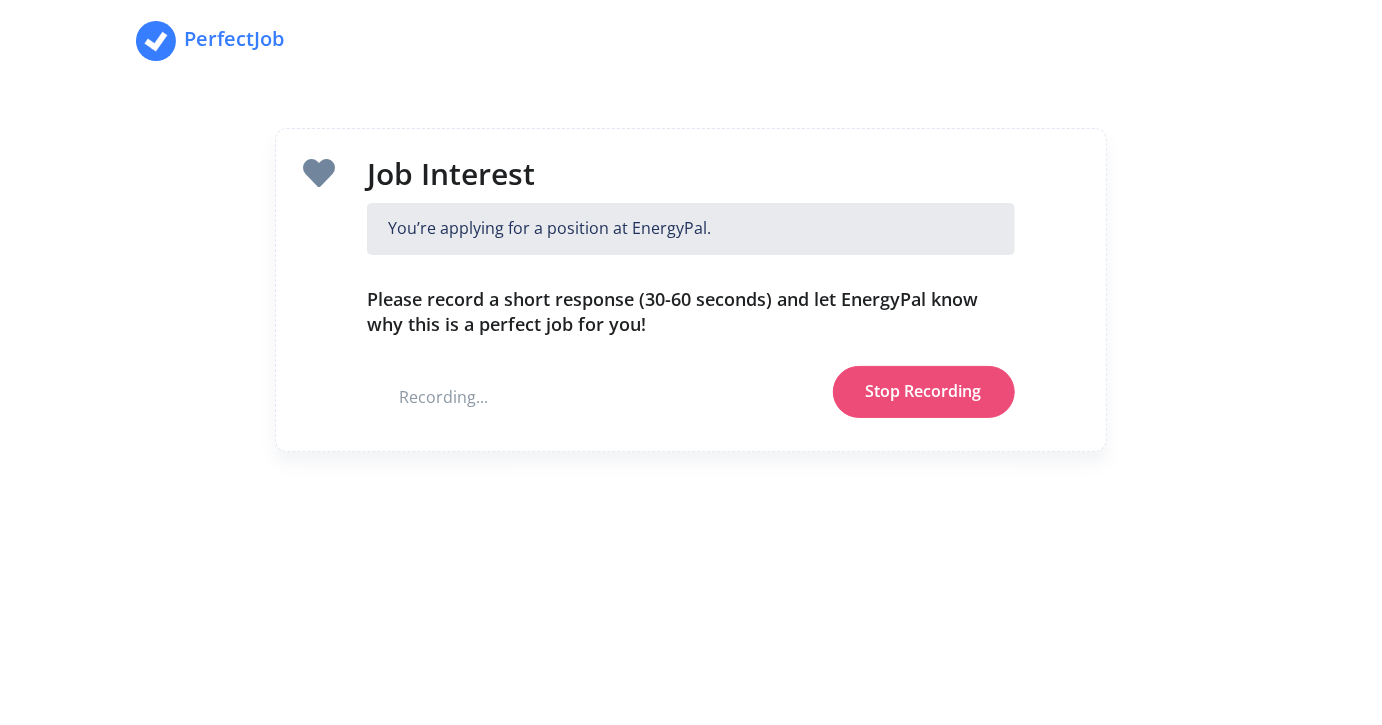 click on "Stop Recording" at bounding box center [924, 392] 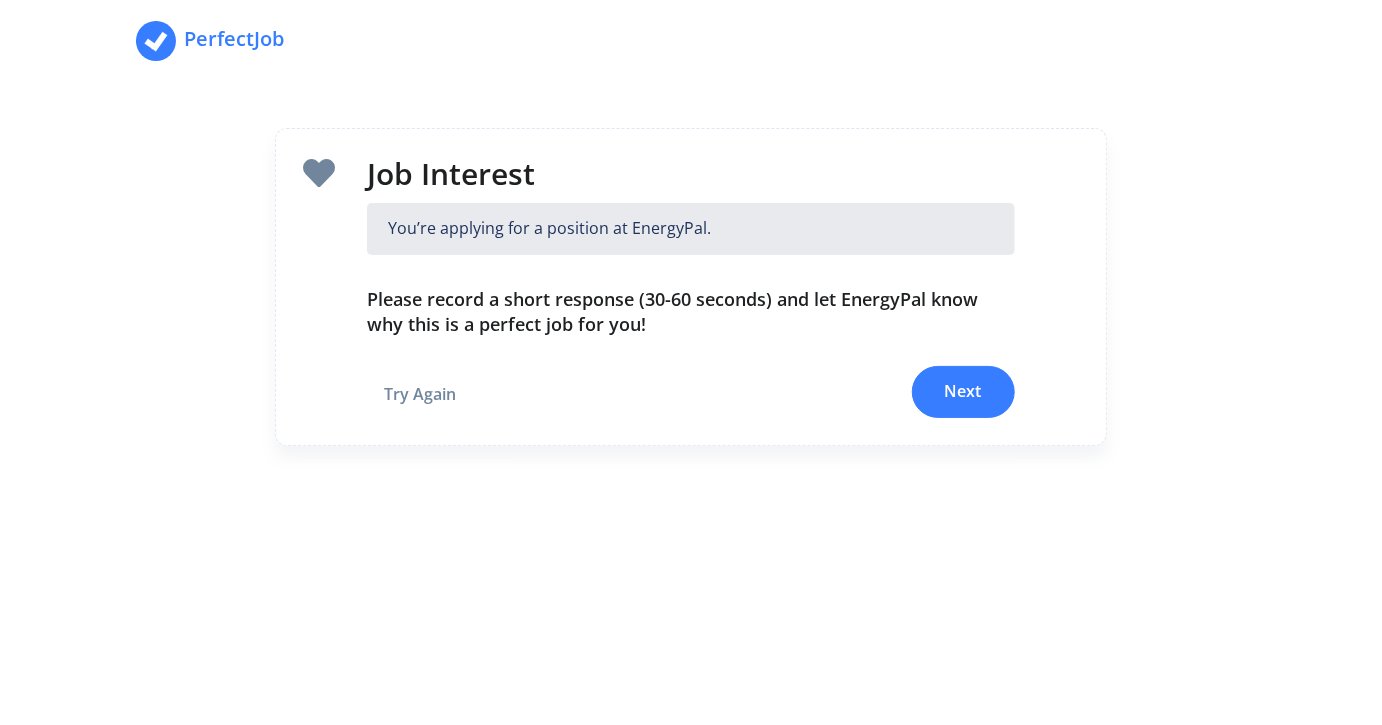 click on "Next" at bounding box center (963, 392) 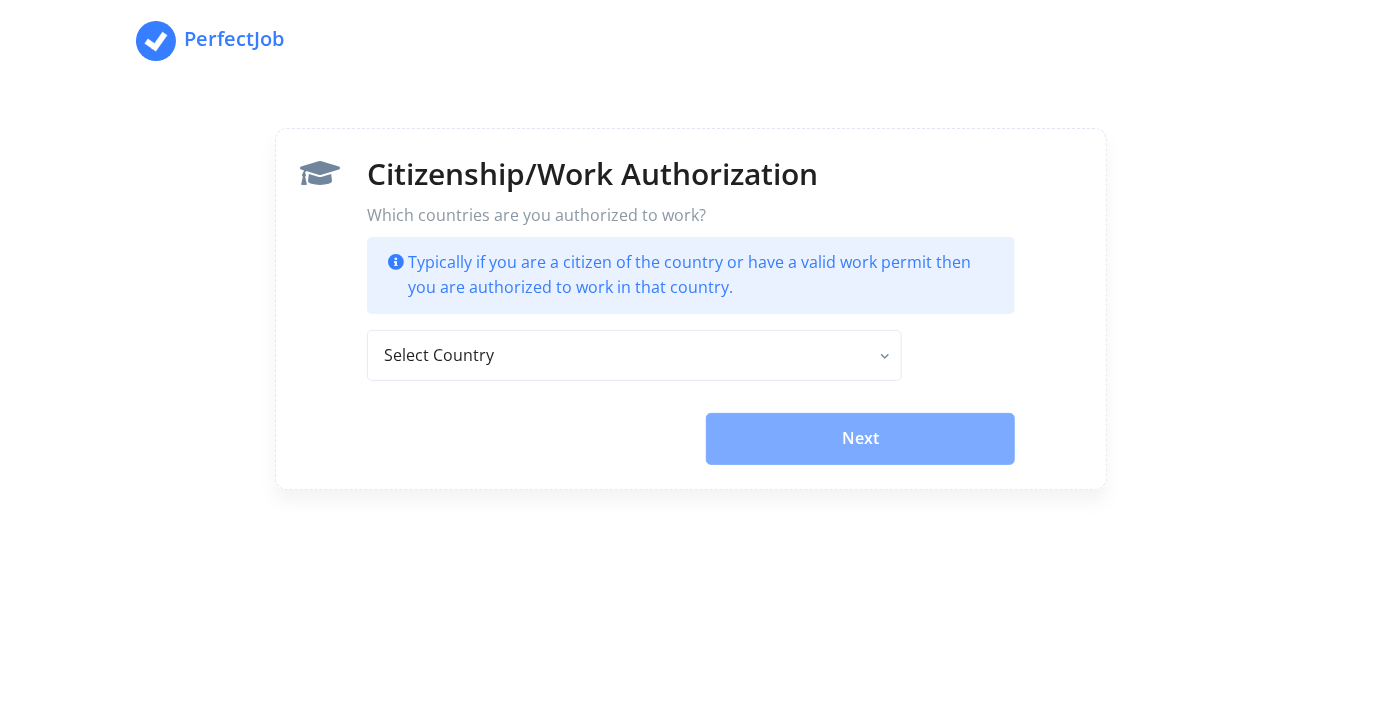 click on "Select Country Canada United States Afghanistan Åland Islands Albania Algeria American Samoa Andorra Angola Anguilla Antarctica Antigua and Barbuda Argentina Armenia Aruba Australia Austria Azerbaijan Bahamas Bahrain Bangladesh Barbados Belarus Belgium Belize Benin Bermuda Bhutan Bolivia Bonaire, Sint Eustatius and Saba Bosnia and Herzegovina Botswana Bouvet Island Brazil British Indian Ocean Territory Brunei Darussalam Bulgaria Burkina Faso Burundi Cambodia Cameroon Cape Verde Cayman Islands Central African Republic Chad Chile China Christmas Island Cocos (Keeling) Islands Colombia Comoros Congo, Republic of the (Brazzaville) Congo, the Democratic Republic of the (Kinshasa) Cook Islands Costa Rica Côte d'Ivoire, Republic of Croatia Cuba Curaçao Cyprus Czech Republic Denmark Djibouti Dominica Dominican Republic Ecuador Egypt El Salvador Equatorial Guinea Eritrea Estonia Ethiopia Falkland Islands (Islas Malvinas) Faroe Islands Fiji Finland France French Guiana French Polynesia Gabon Gambia, The Georgia Guam" at bounding box center [634, 356] 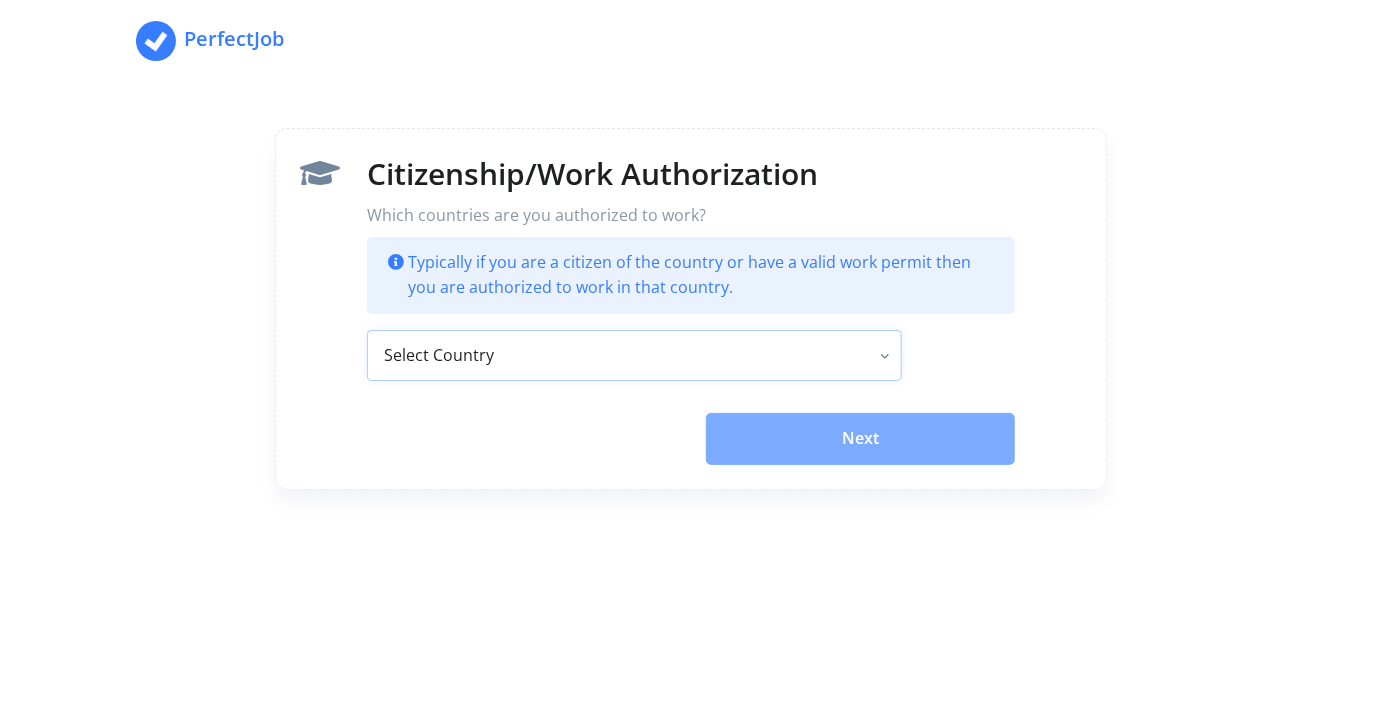 select on "[STATE]" 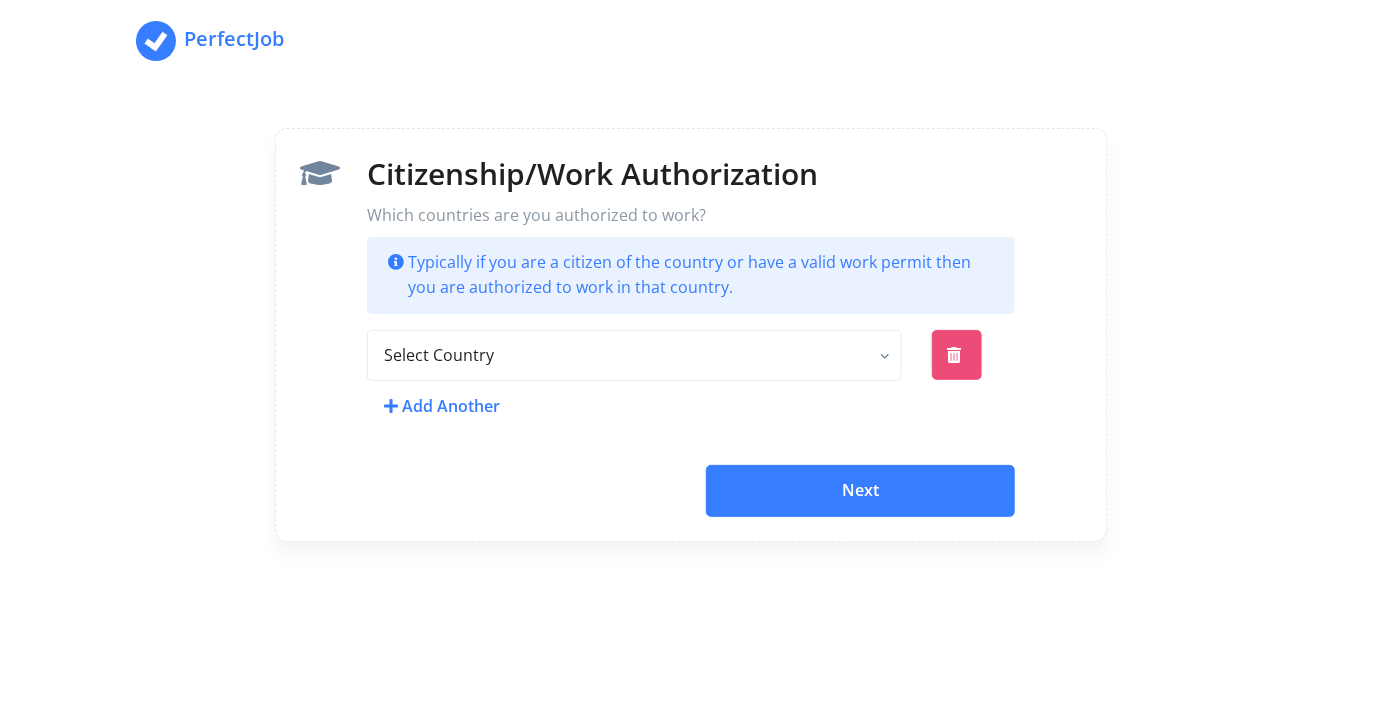 click on "Next" at bounding box center (860, 491) 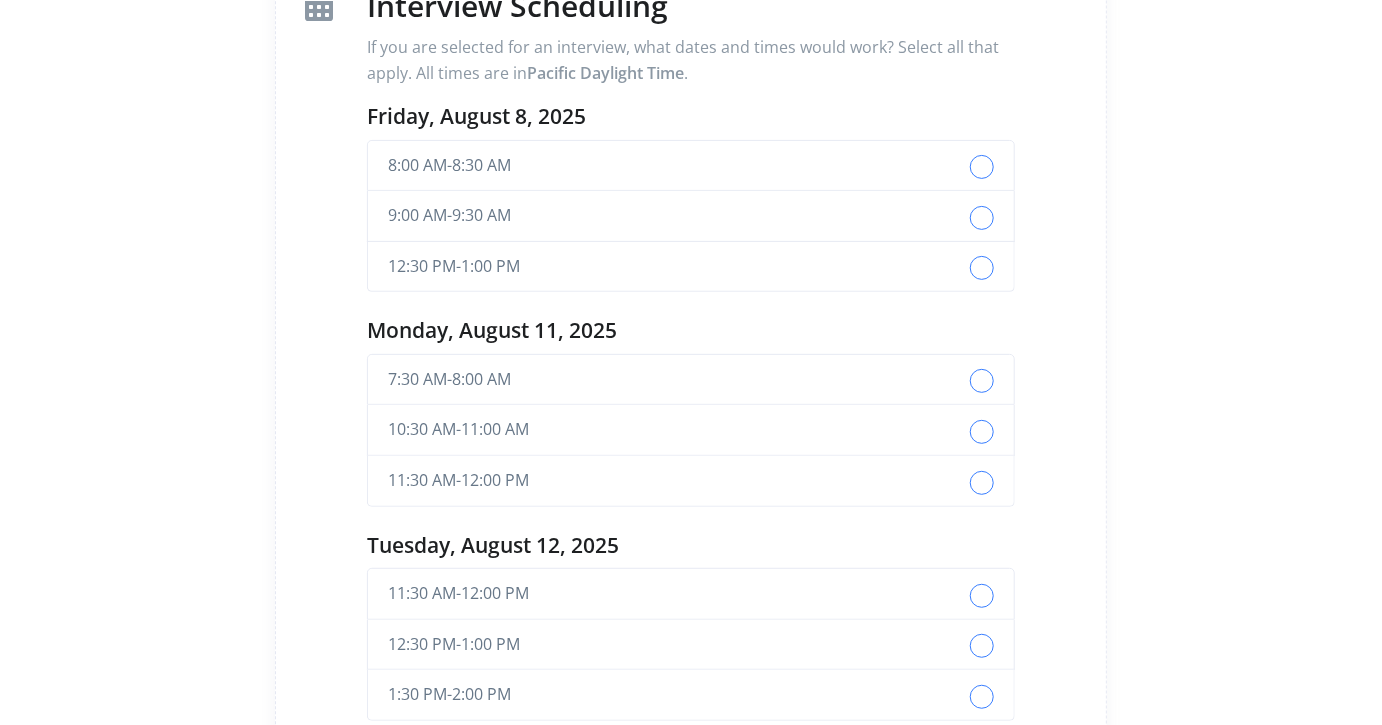 scroll, scrollTop: 156, scrollLeft: 0, axis: vertical 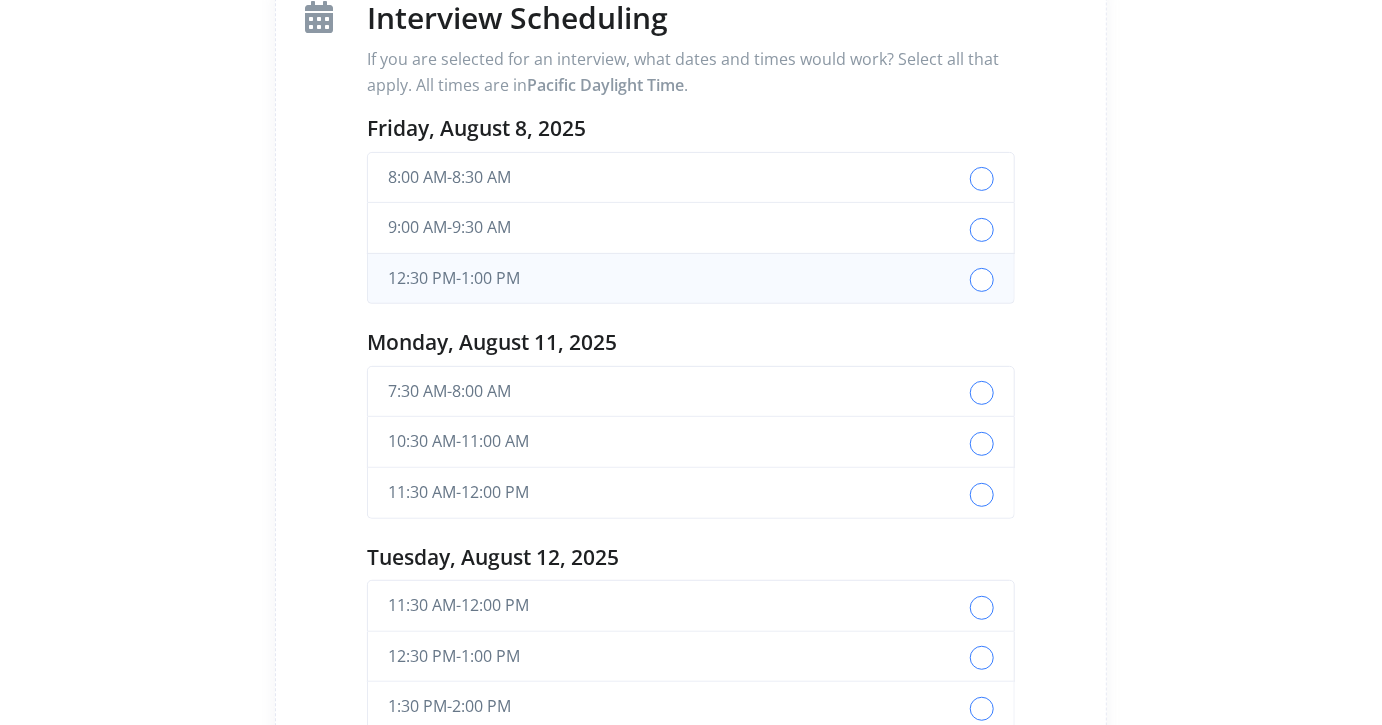 click on "12:30 PM  -  1:00 PM" at bounding box center (690, 279) 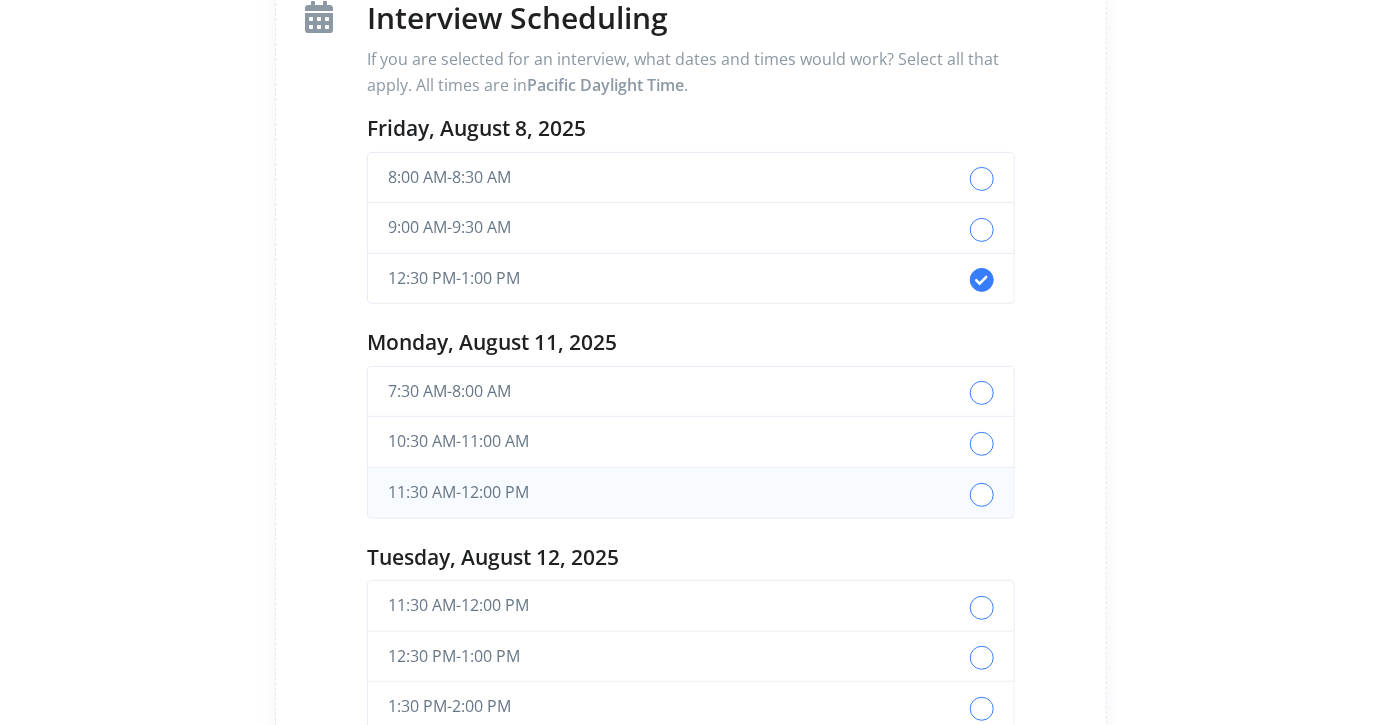 click at bounding box center [982, 493] 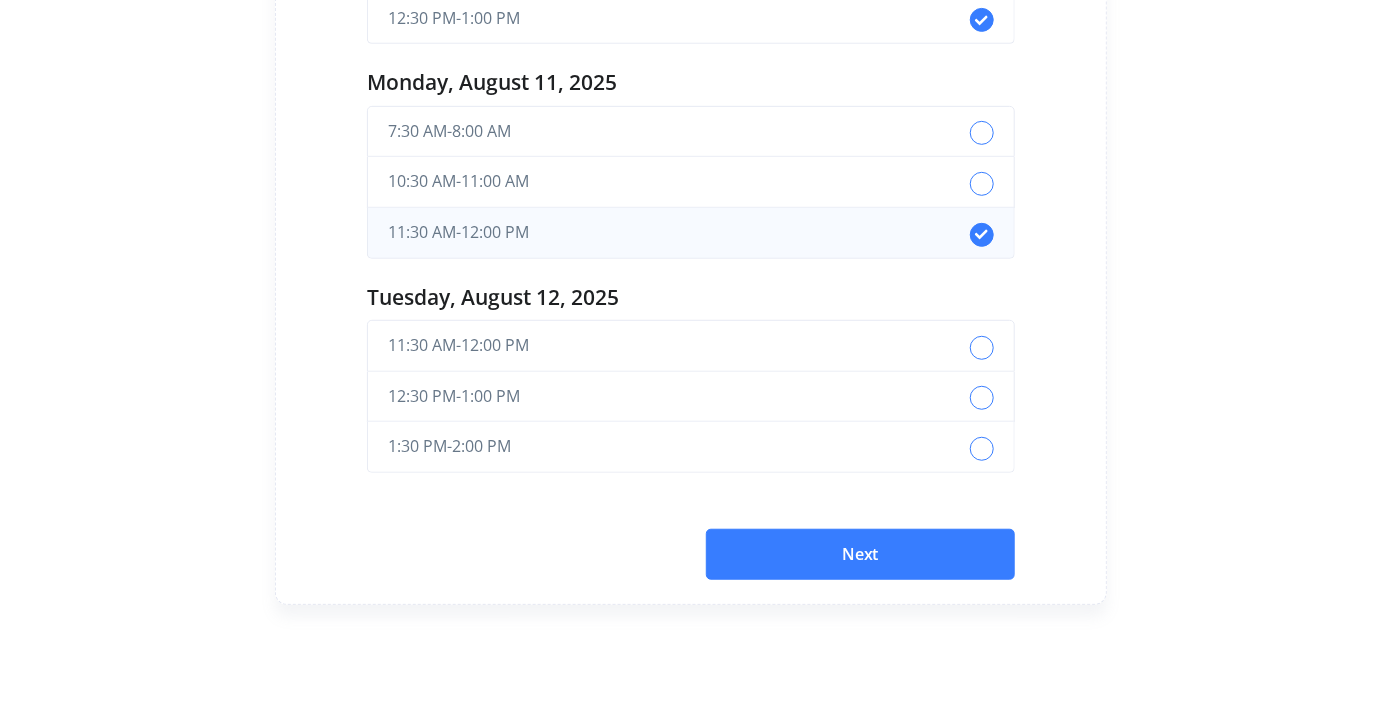 scroll, scrollTop: 420, scrollLeft: 0, axis: vertical 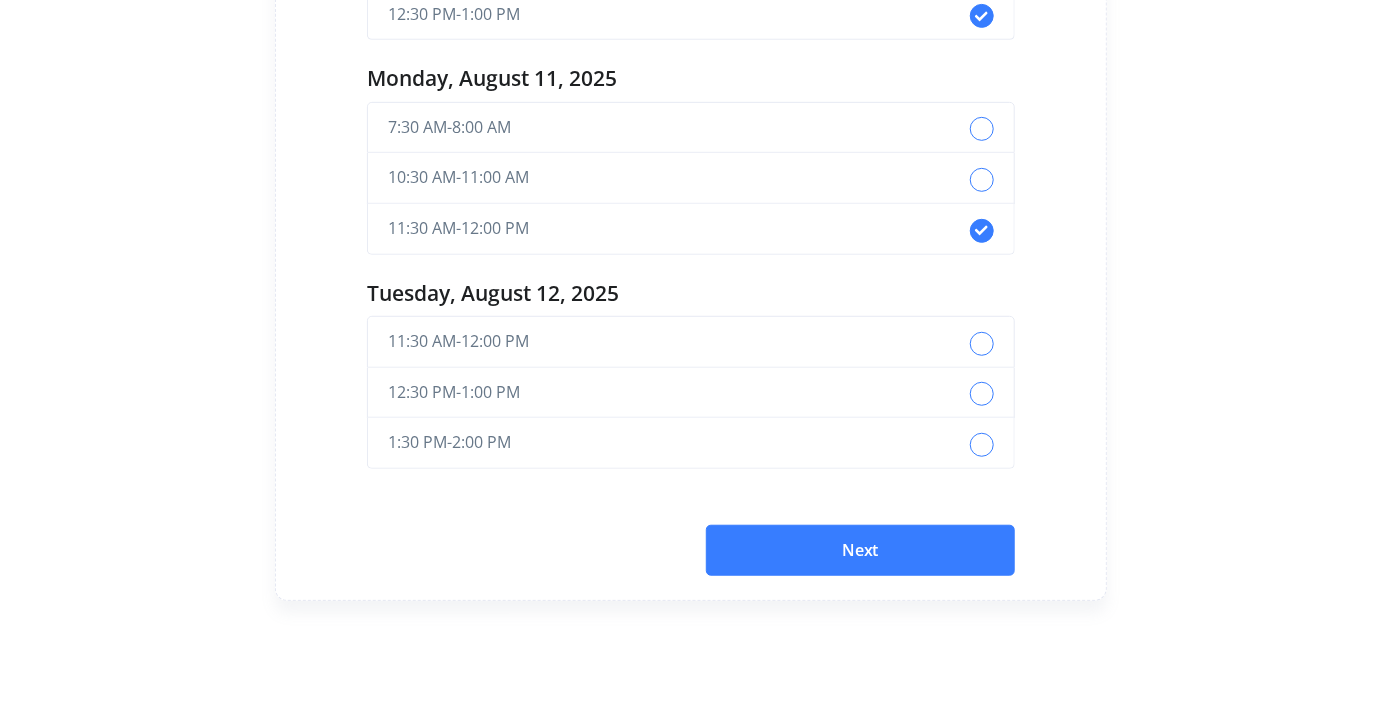 click on "Next" at bounding box center [860, 551] 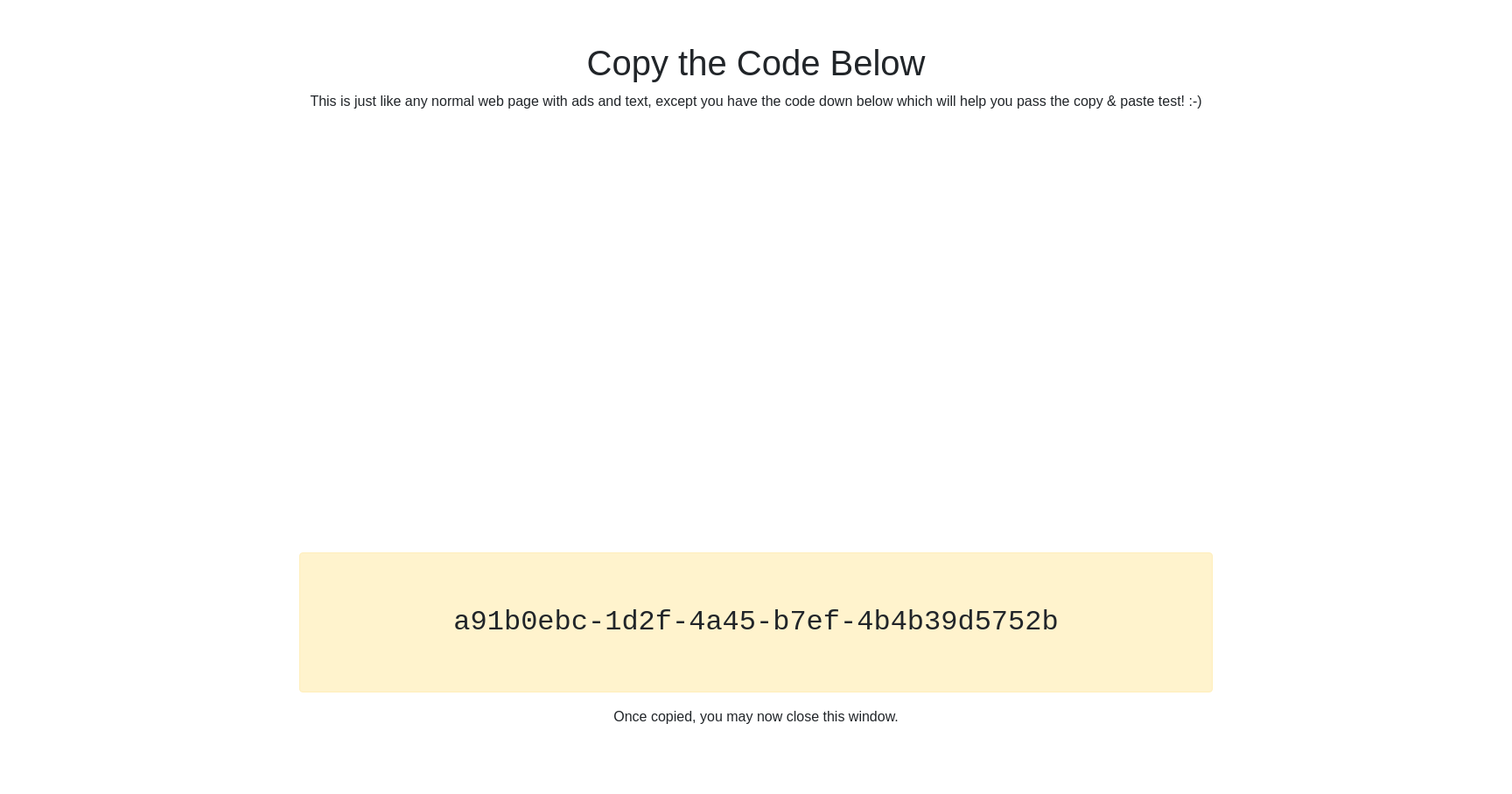 scroll, scrollTop: 0, scrollLeft: 0, axis: both 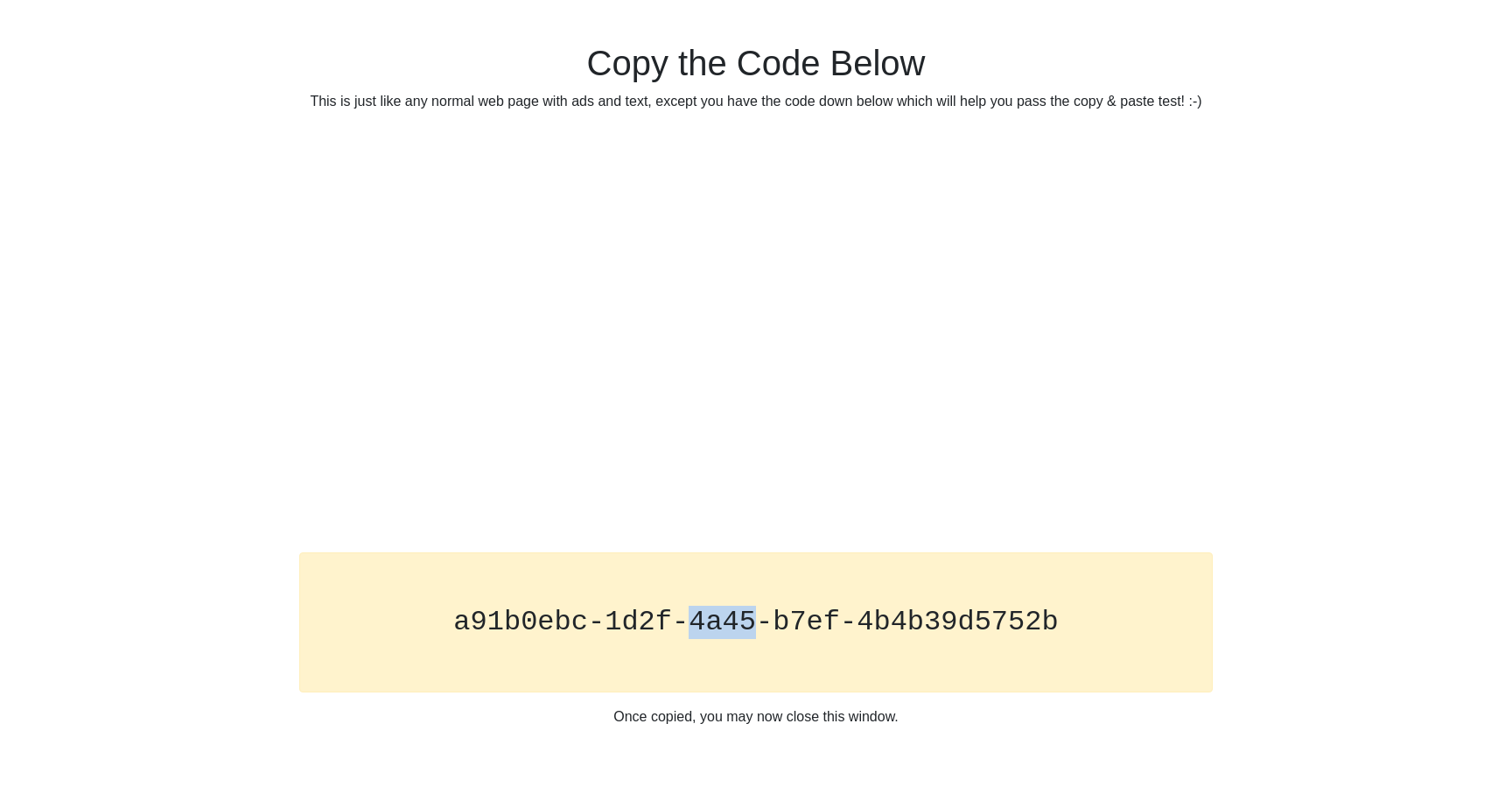click on "a91b0ebc-1d2f-4a45-b7ef-4b4b39d5752b" at bounding box center [755, 622] 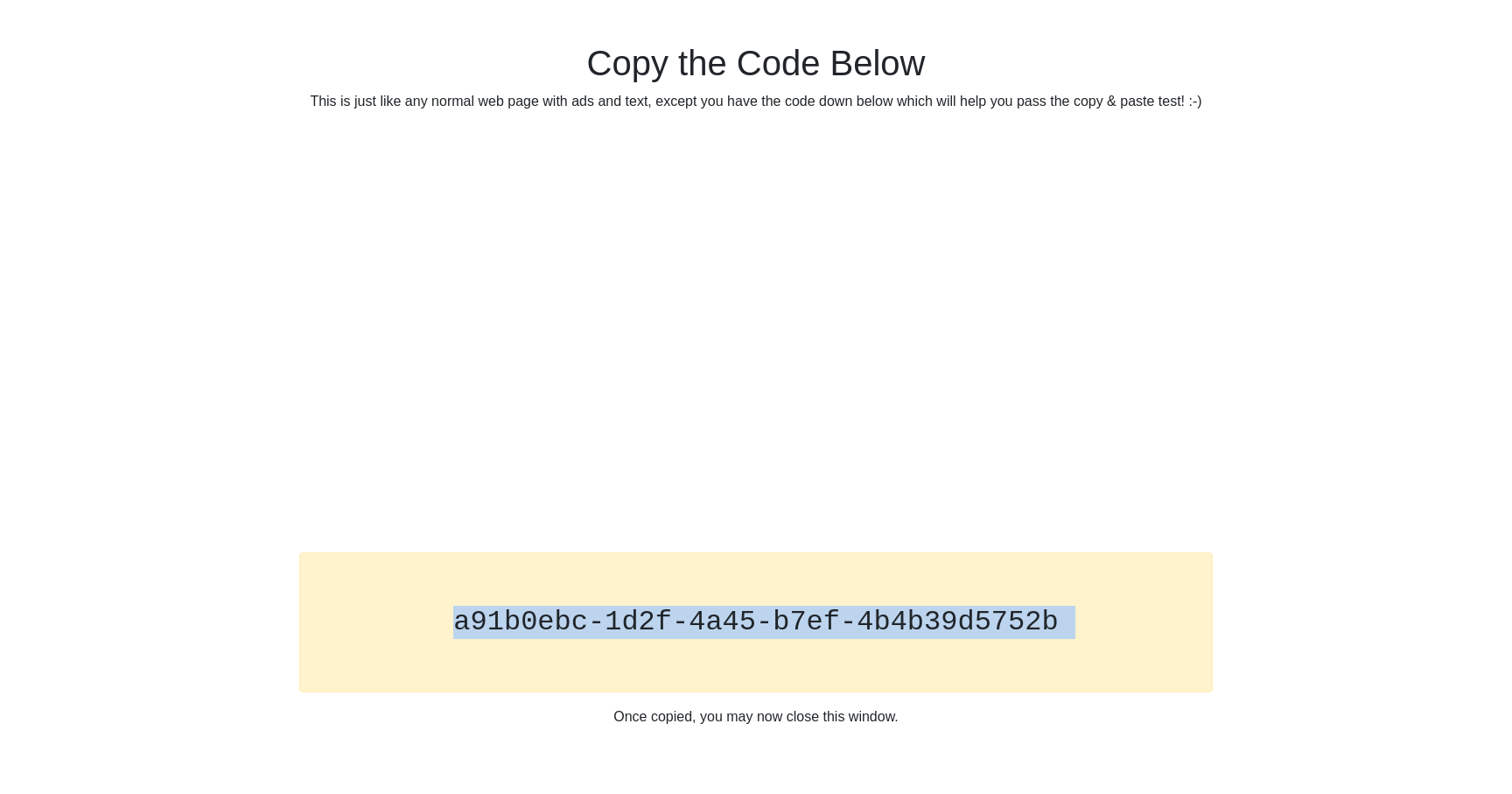 click on "[UUID]" at bounding box center (755, 622) 